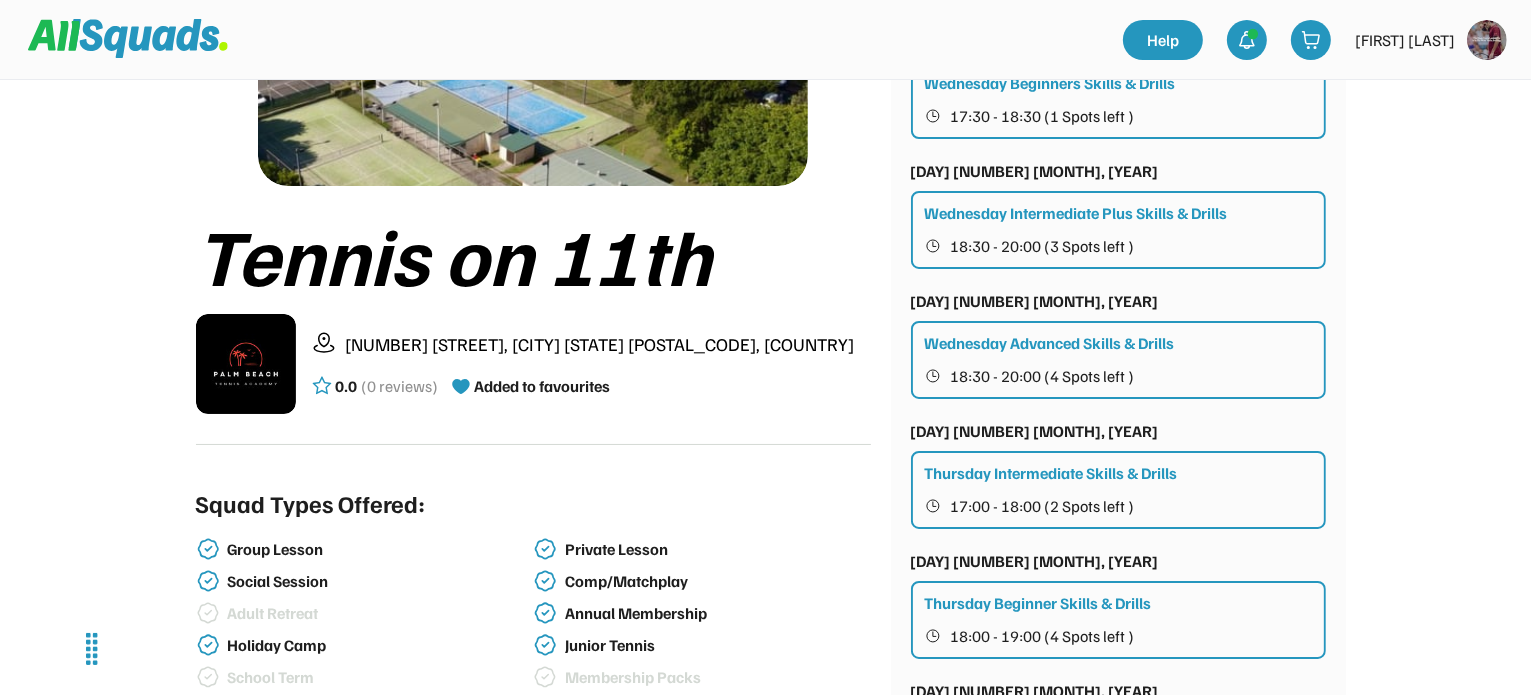 scroll, scrollTop: 300, scrollLeft: 0, axis: vertical 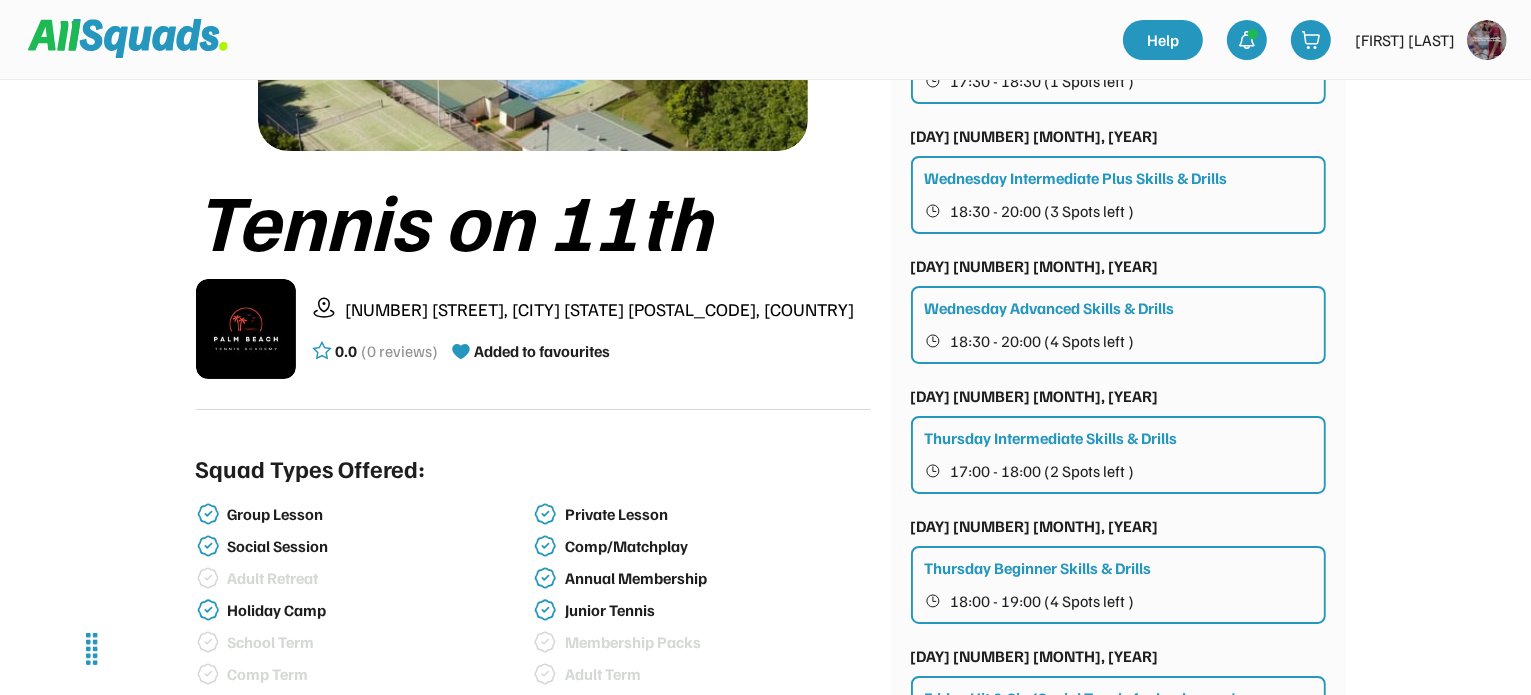 click on "Thursday Intermediate Skills & Drills" at bounding box center [1051, 438] 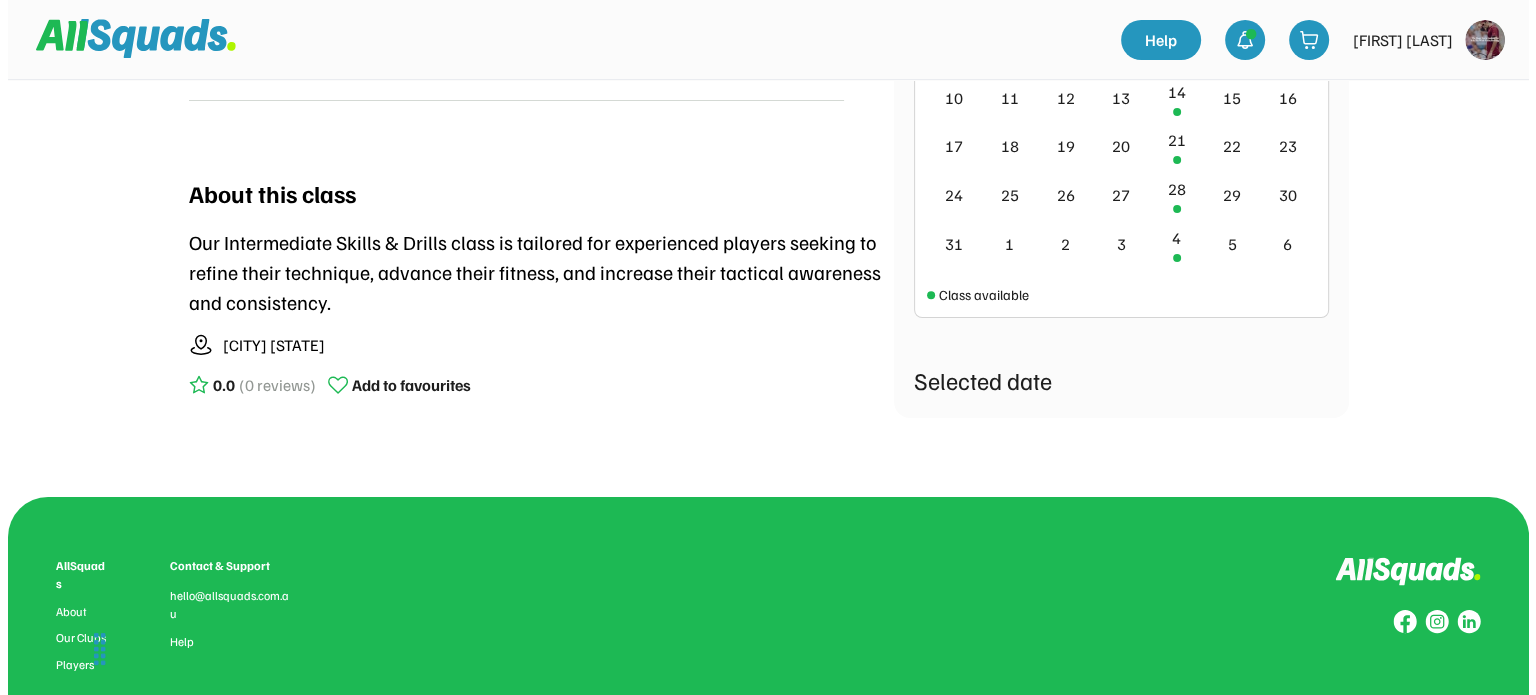 scroll, scrollTop: 500, scrollLeft: 0, axis: vertical 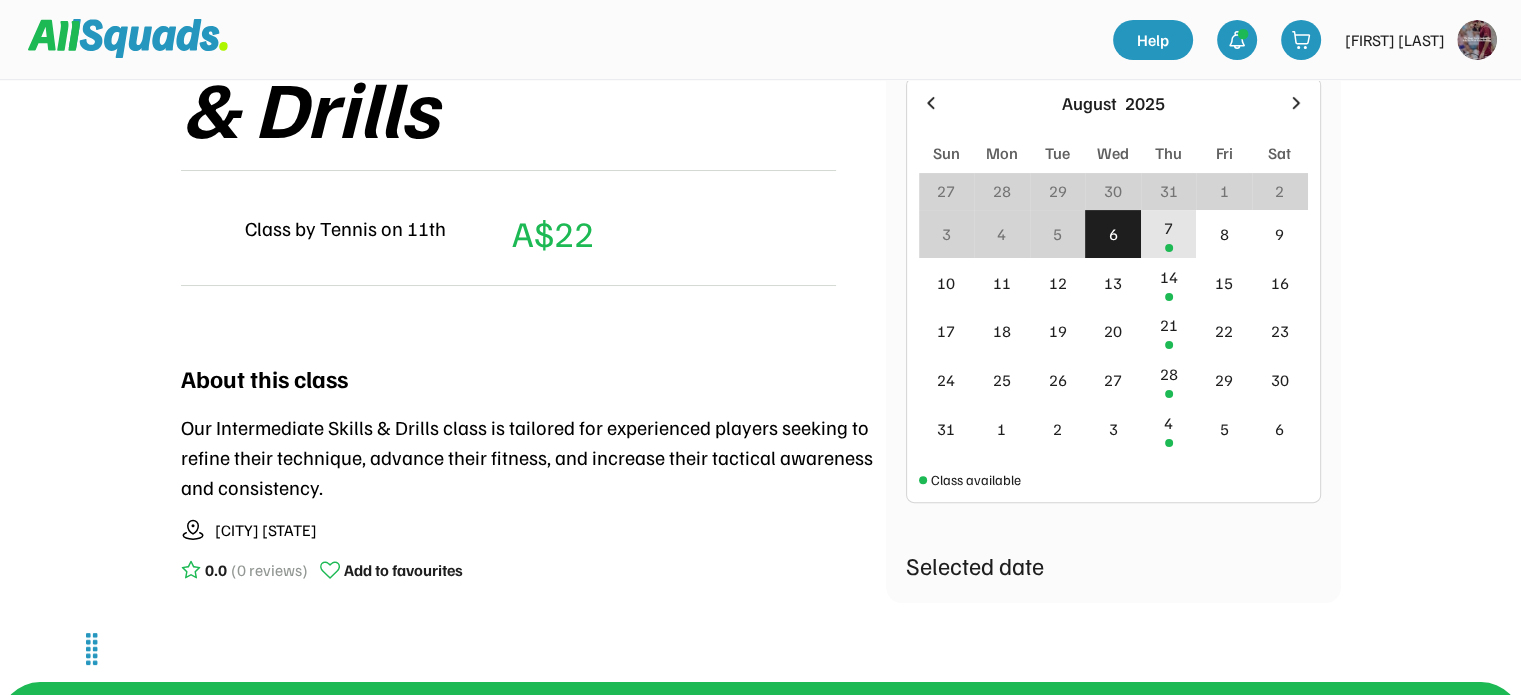 click on "7" at bounding box center [1169, 234] 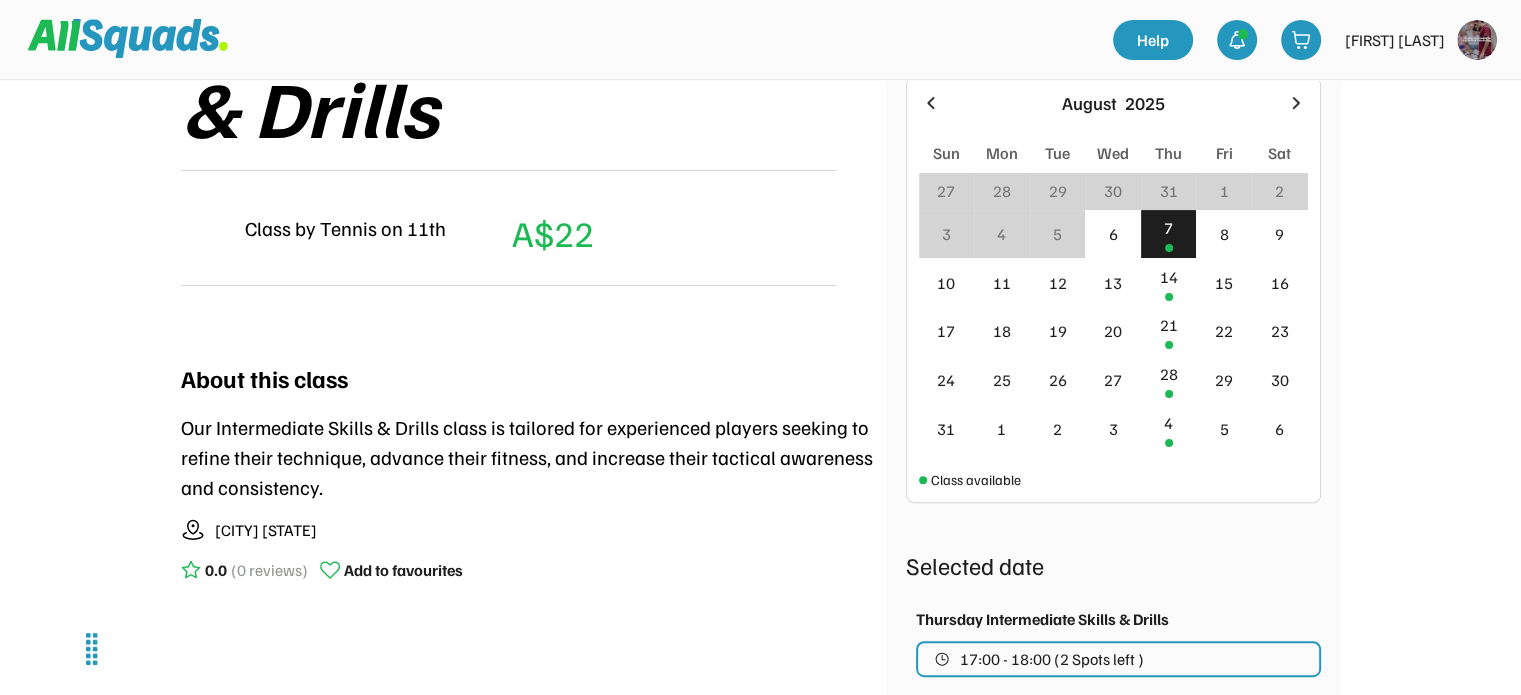 click on "17:00 - 18:00 (2 Spots left )" at bounding box center (1052, 659) 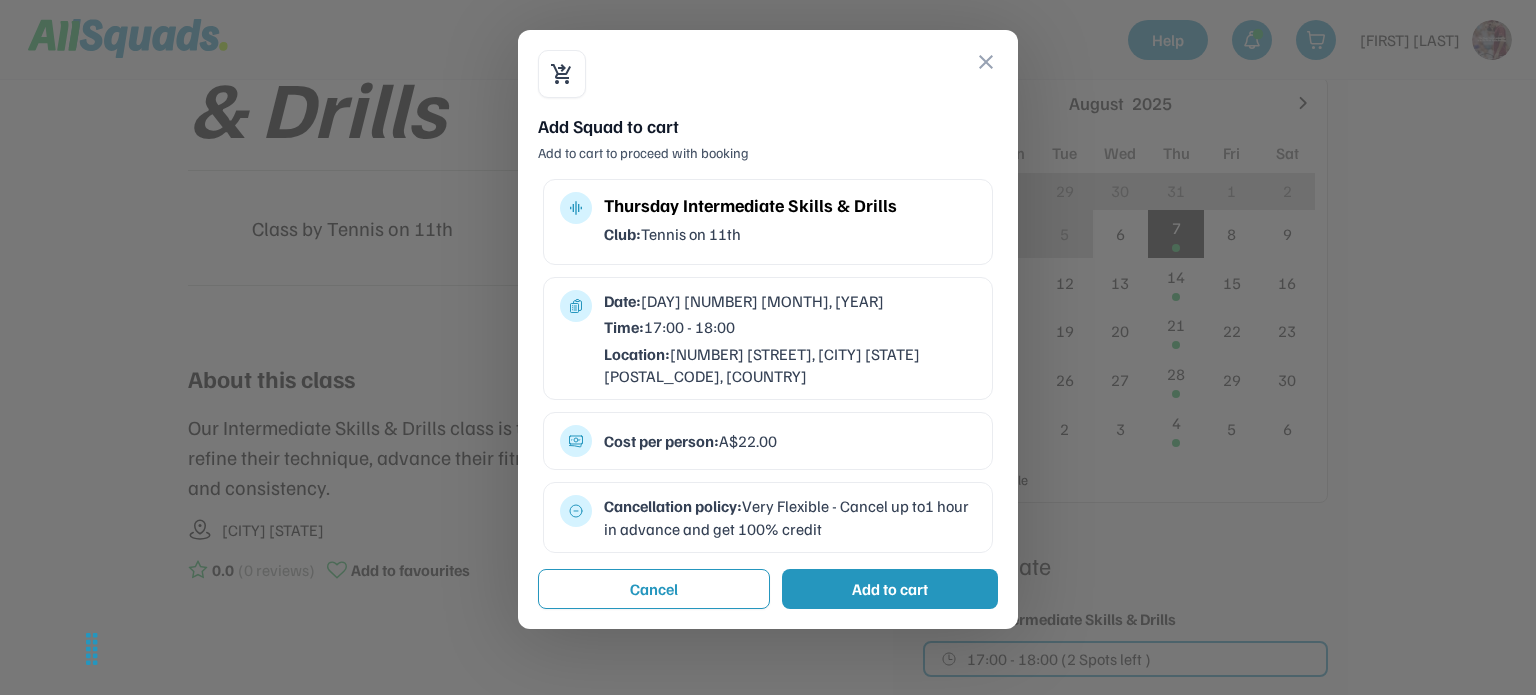 click on "Add to cart" at bounding box center (890, 589) 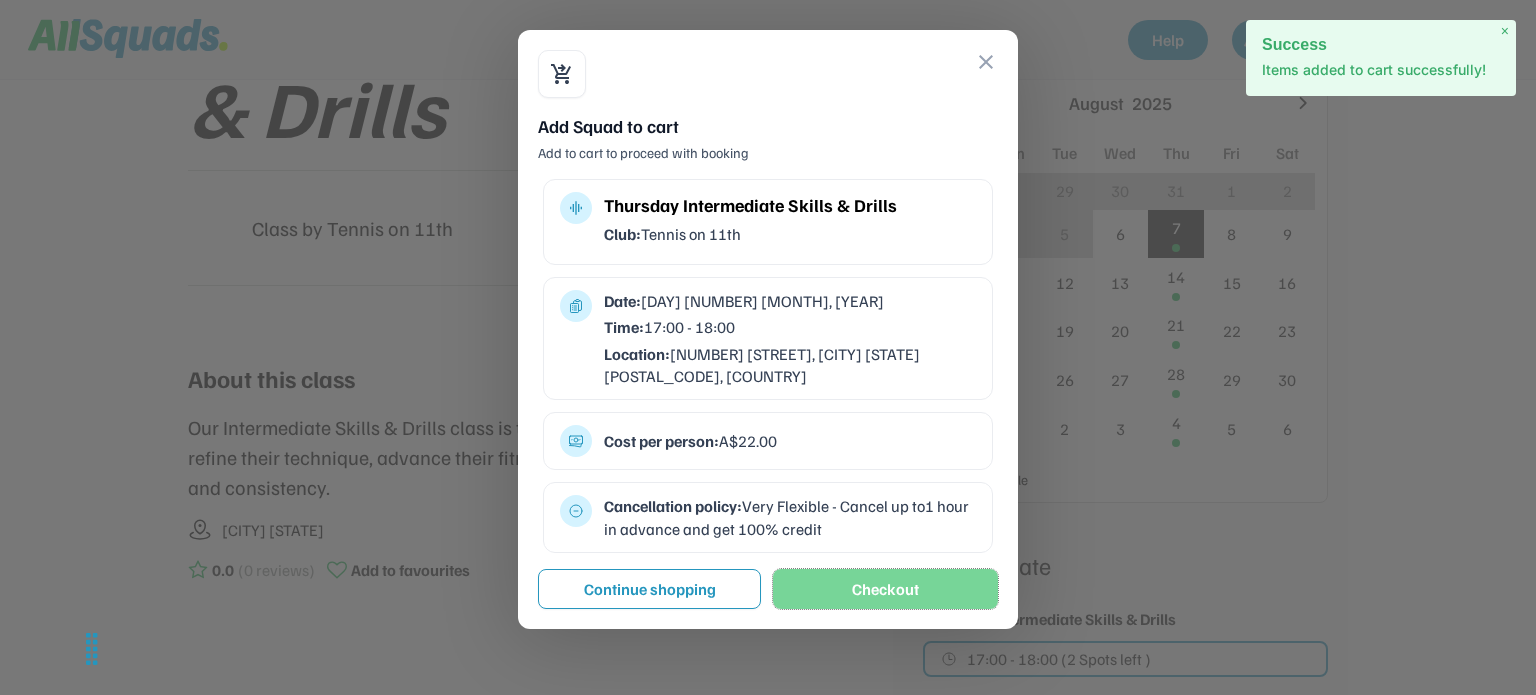click on "Checkout" at bounding box center [885, 589] 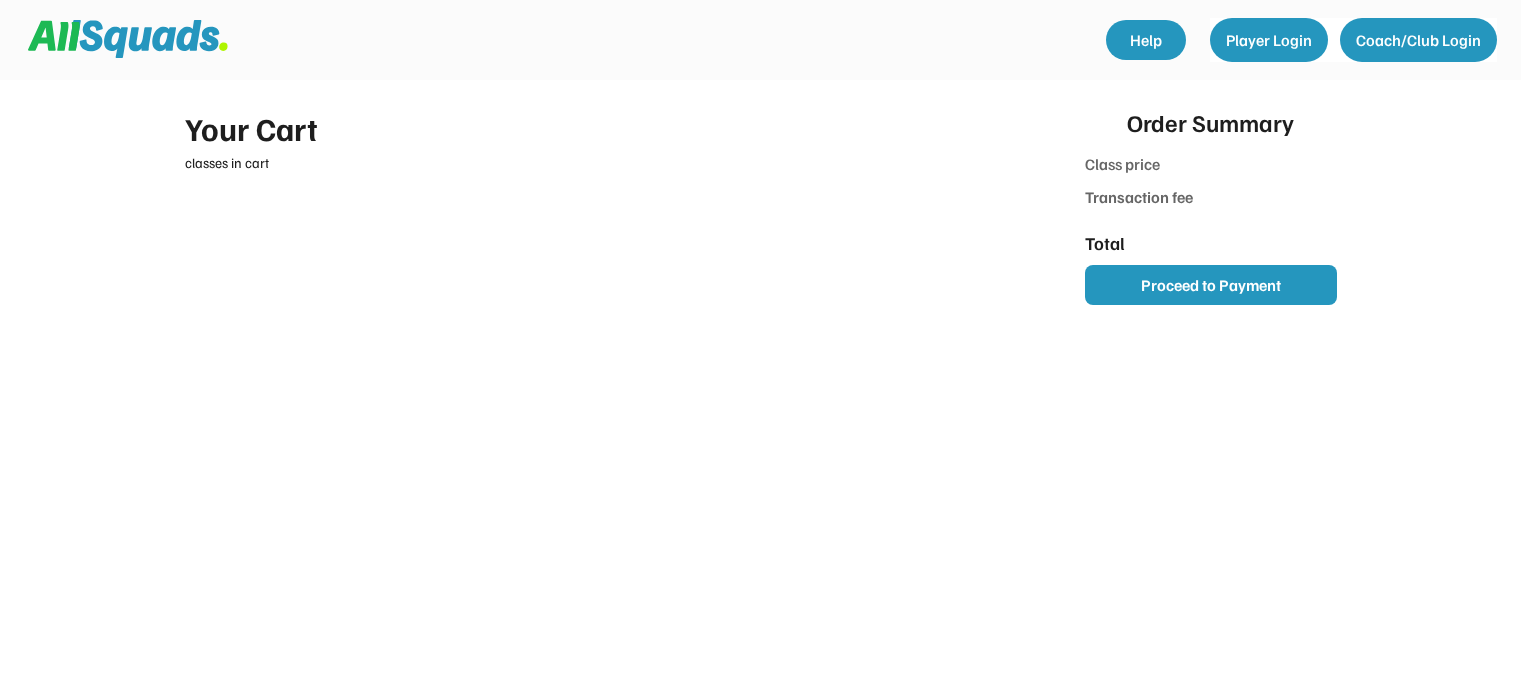 scroll, scrollTop: 0, scrollLeft: 0, axis: both 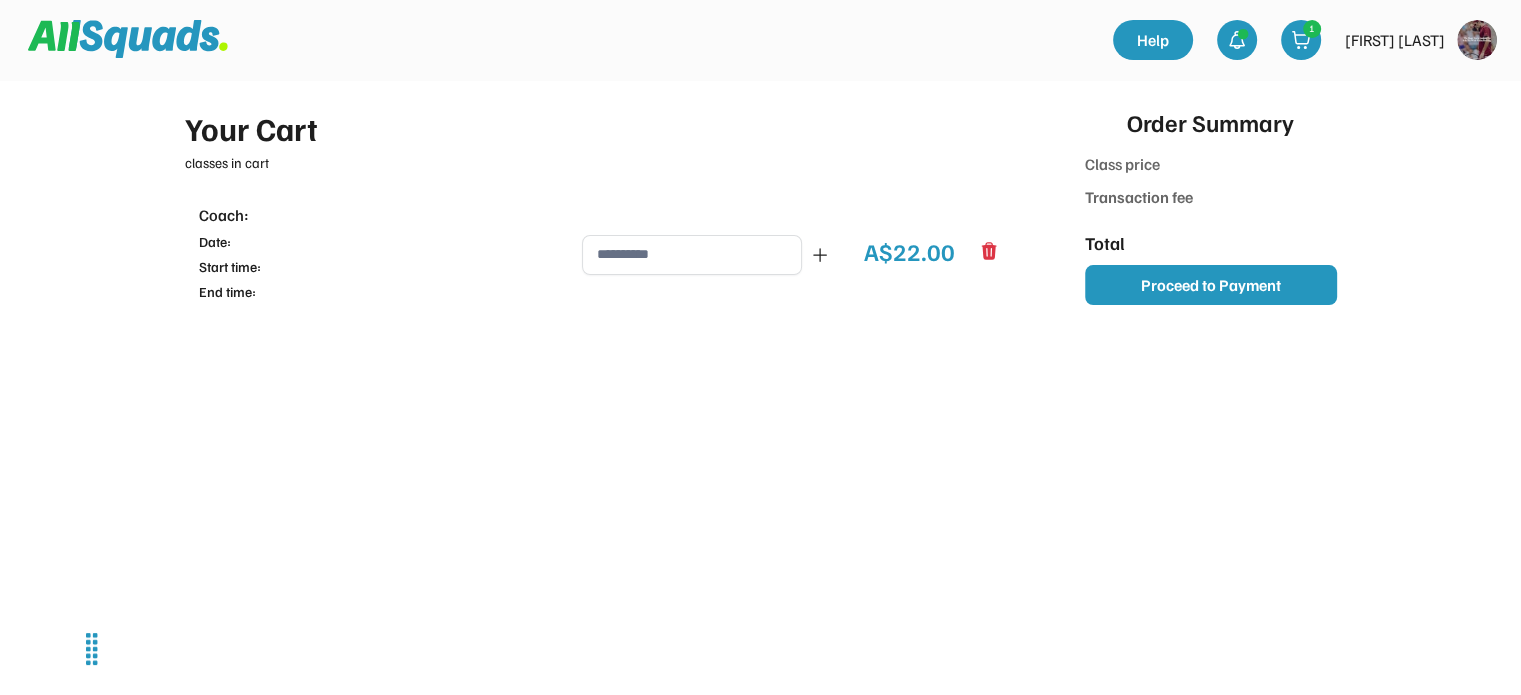 type on "*******" 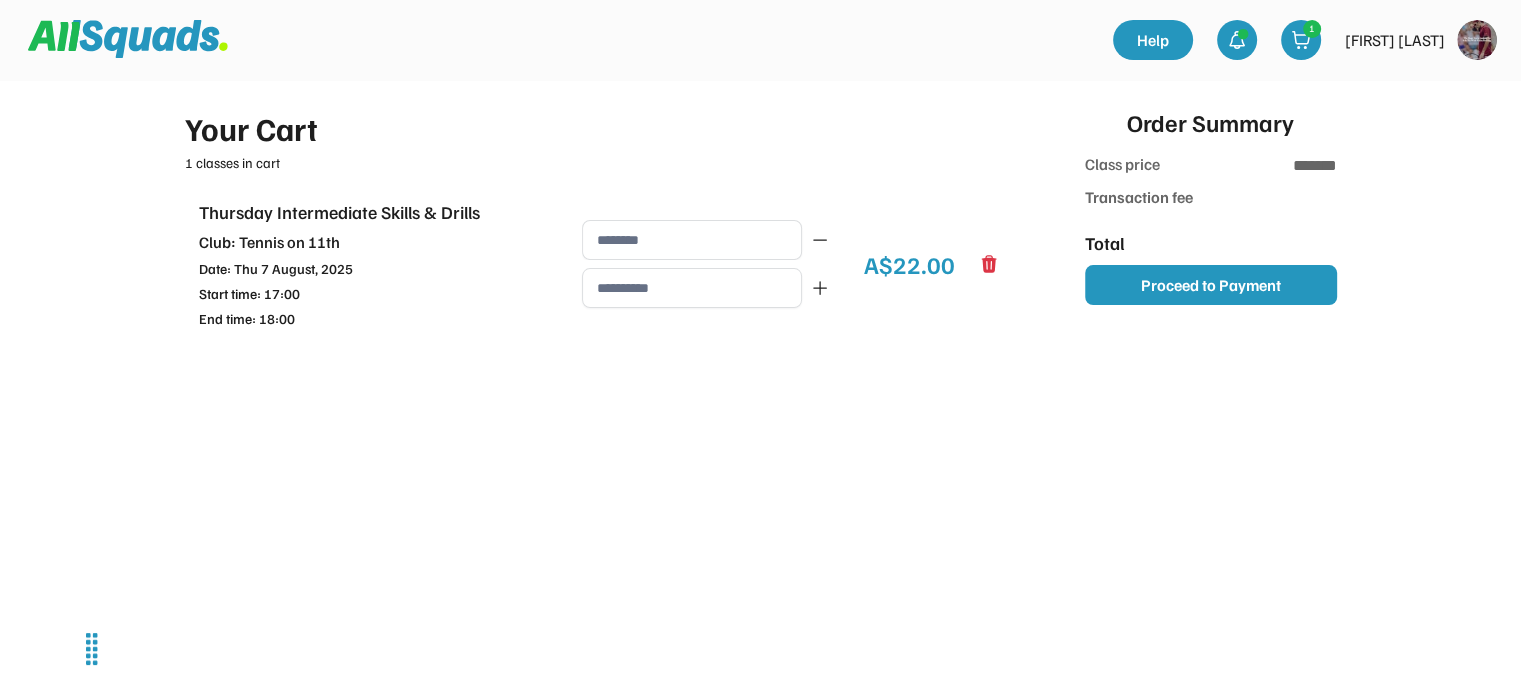 type on "******" 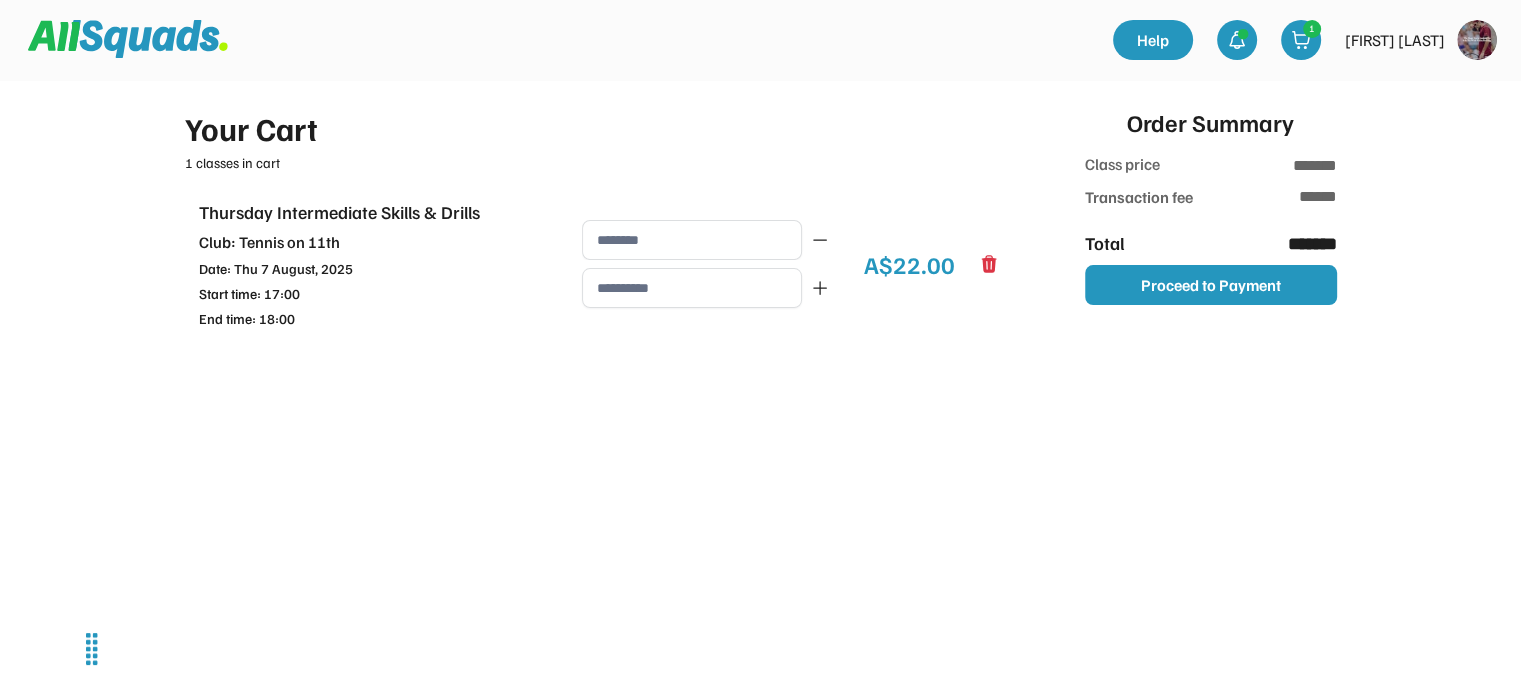 type on "**********" 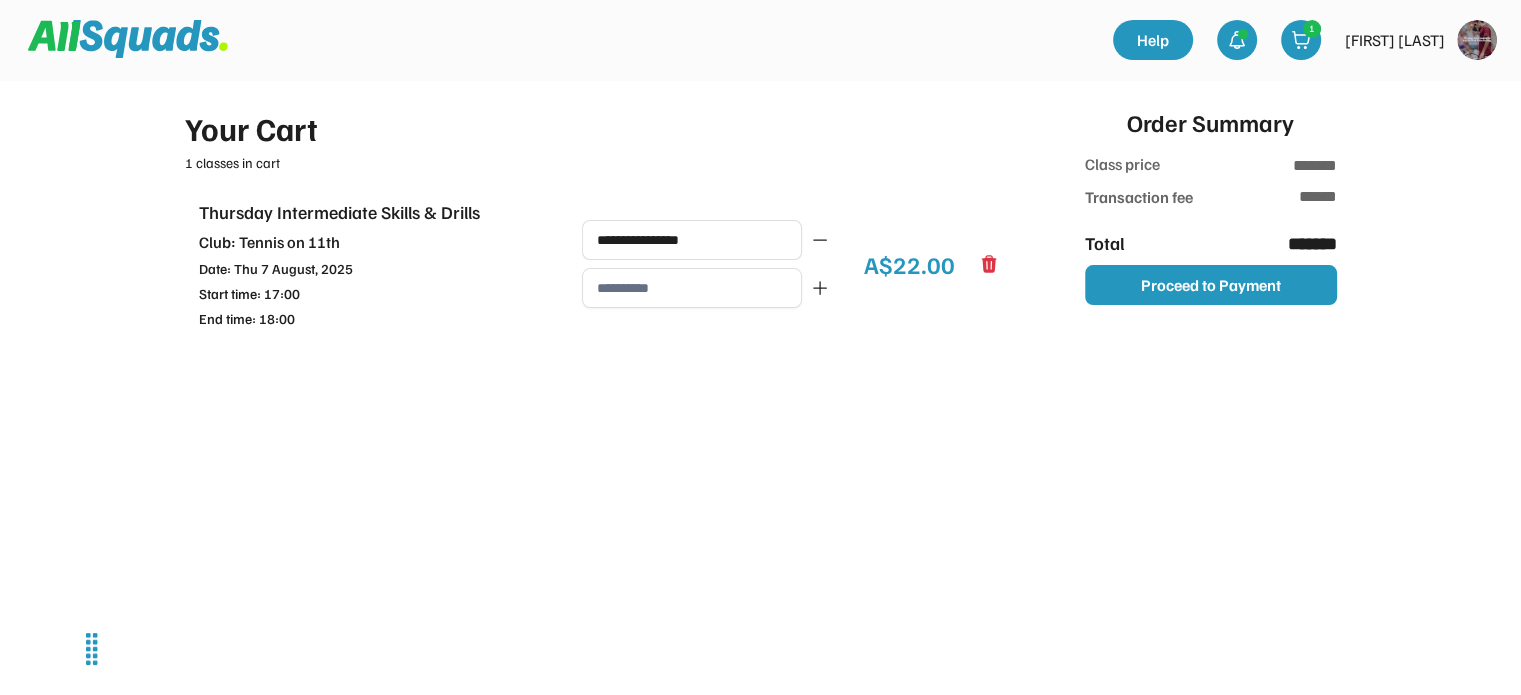 click at bounding box center [692, 288] 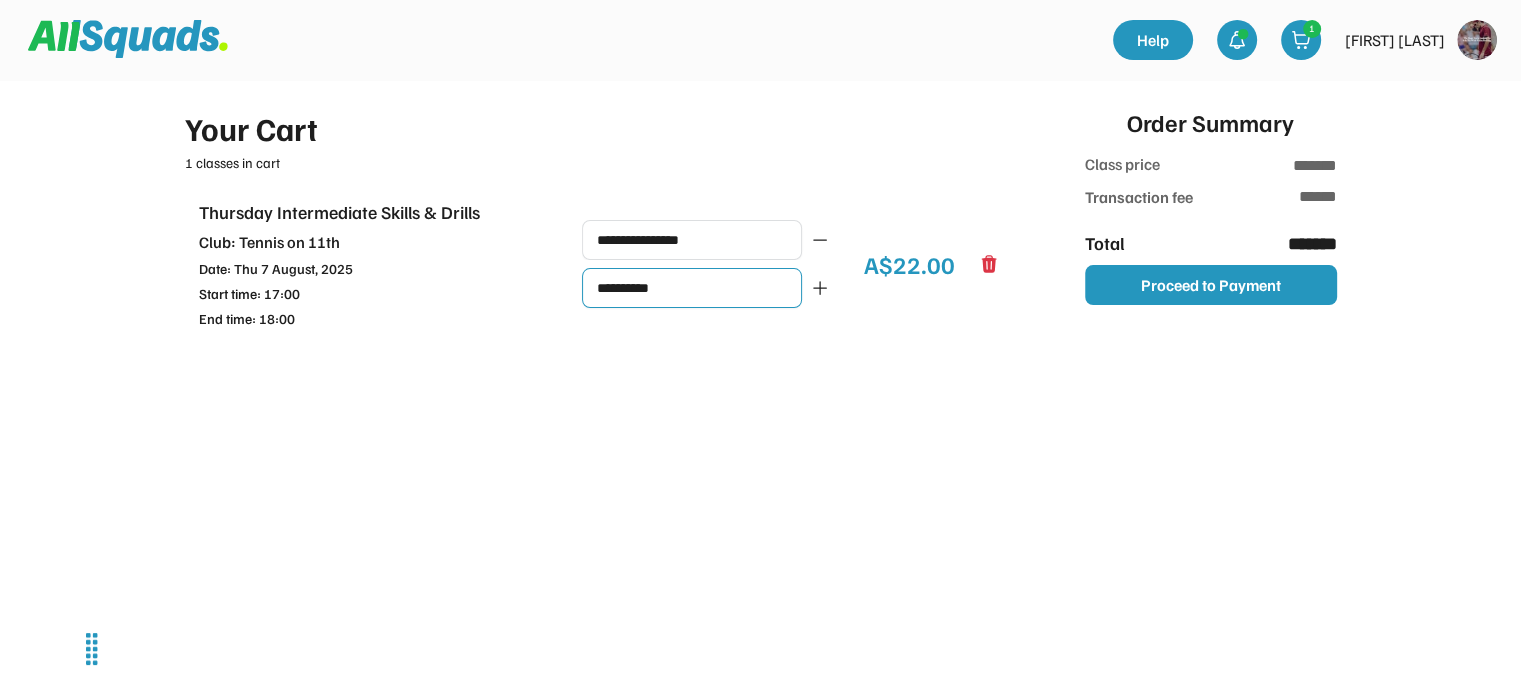 type on "**********" 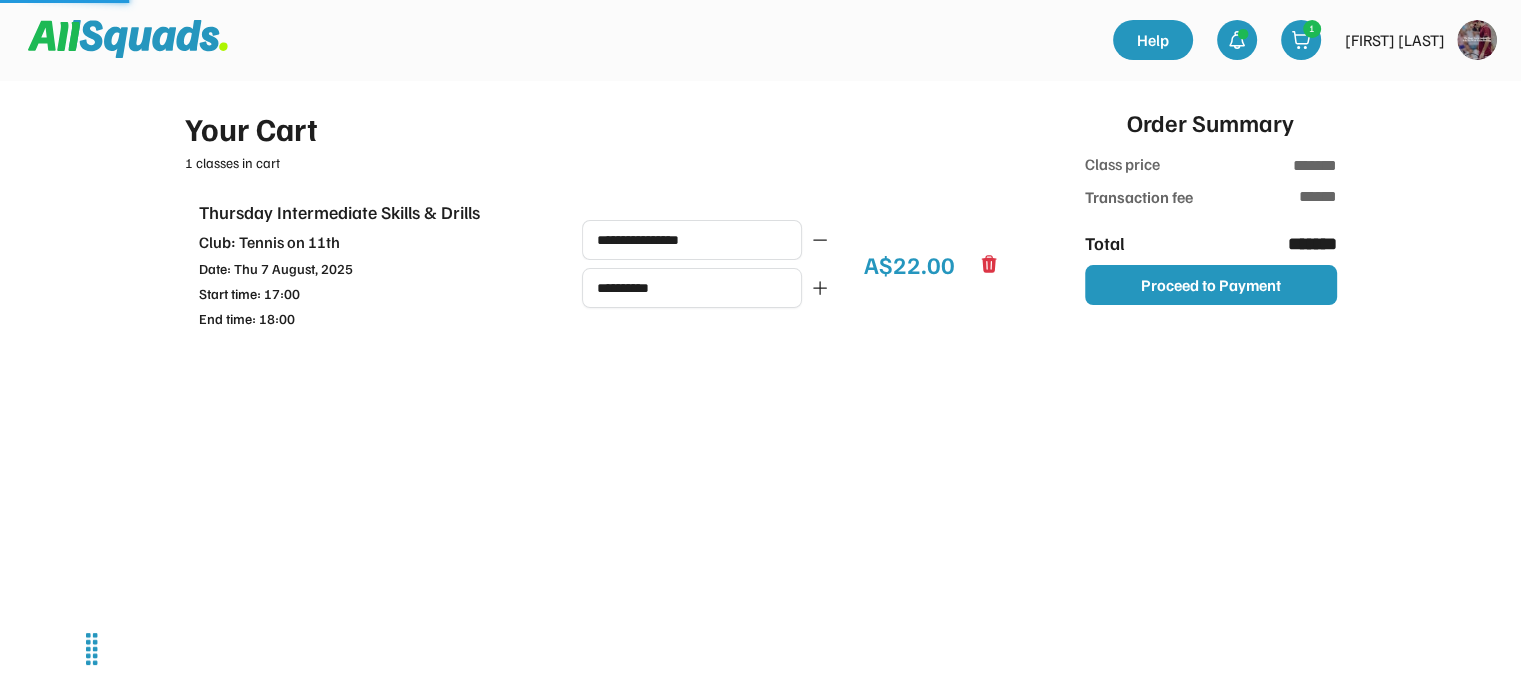 type on "*******" 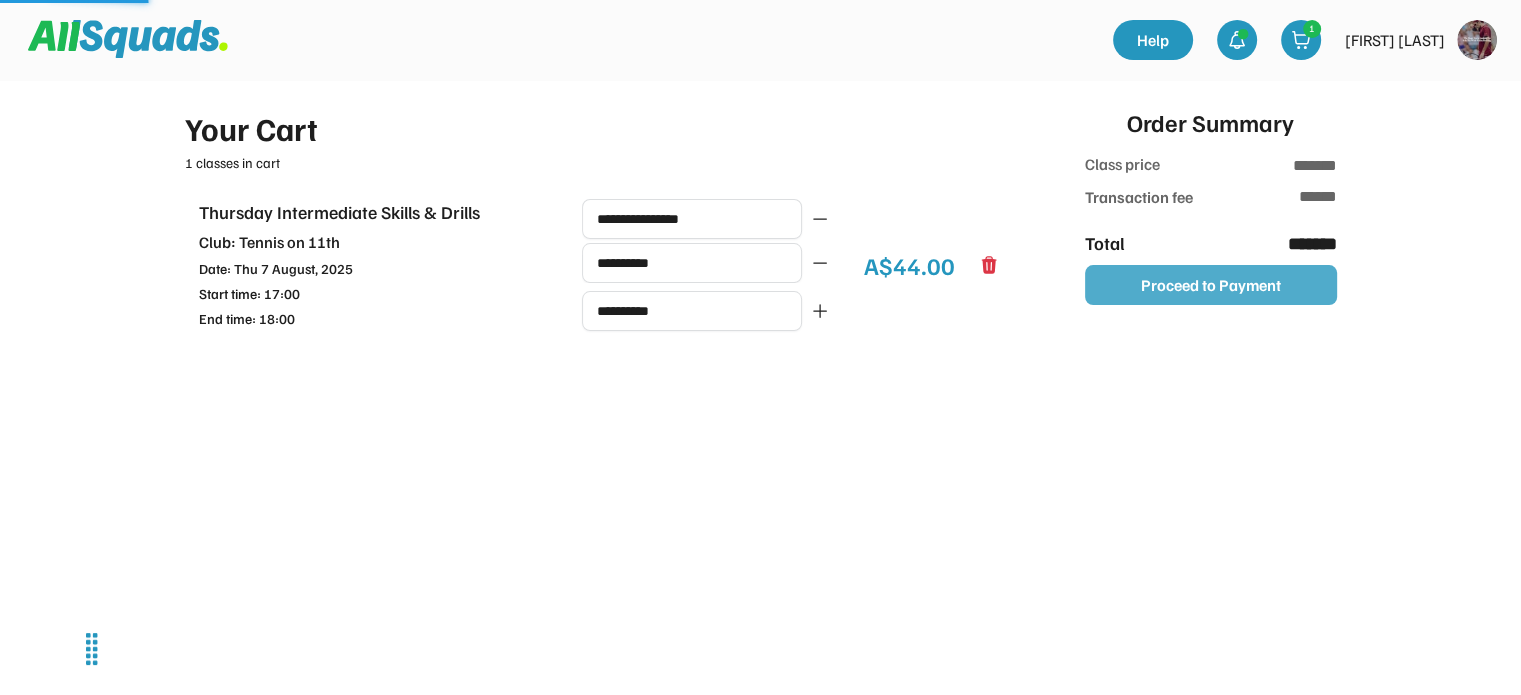 type 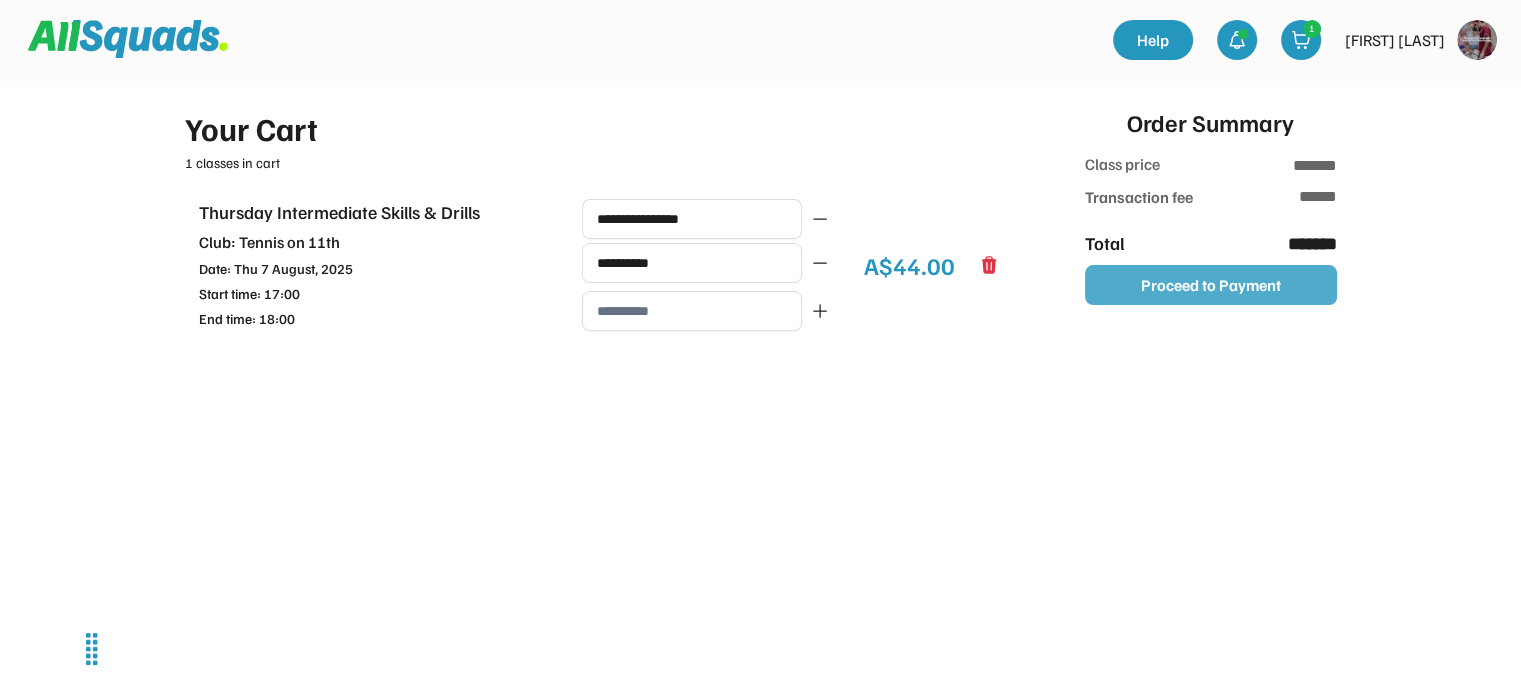click on "Proceed to Payment" at bounding box center (1211, 285) 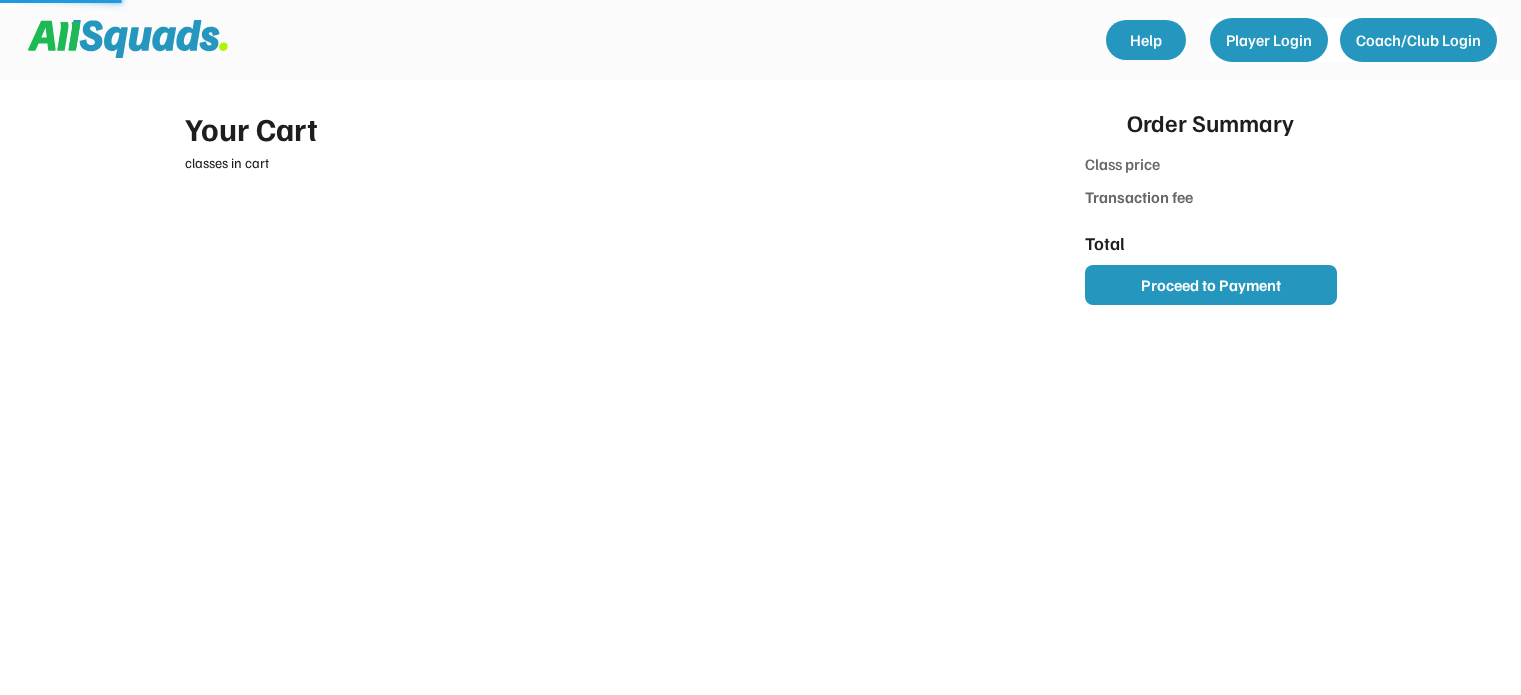scroll, scrollTop: 0, scrollLeft: 0, axis: both 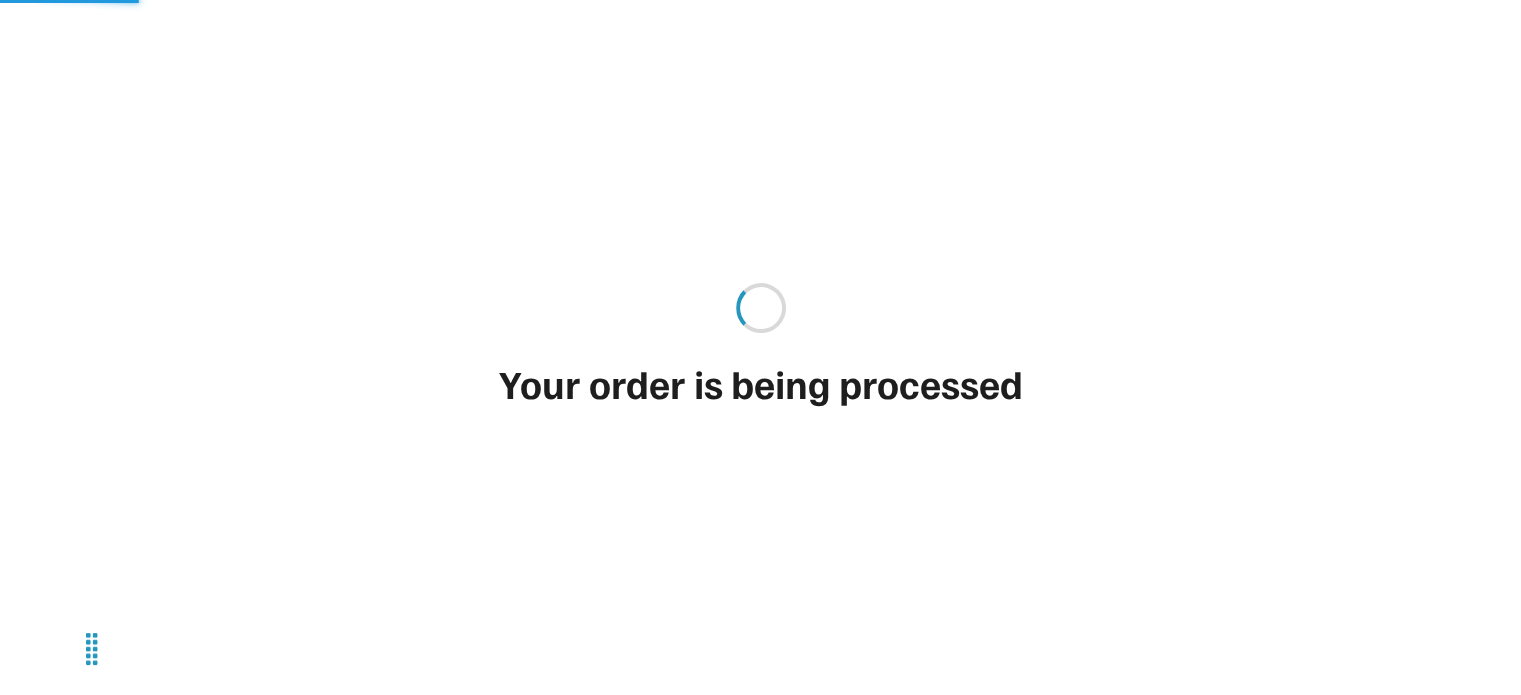 type on "*******" 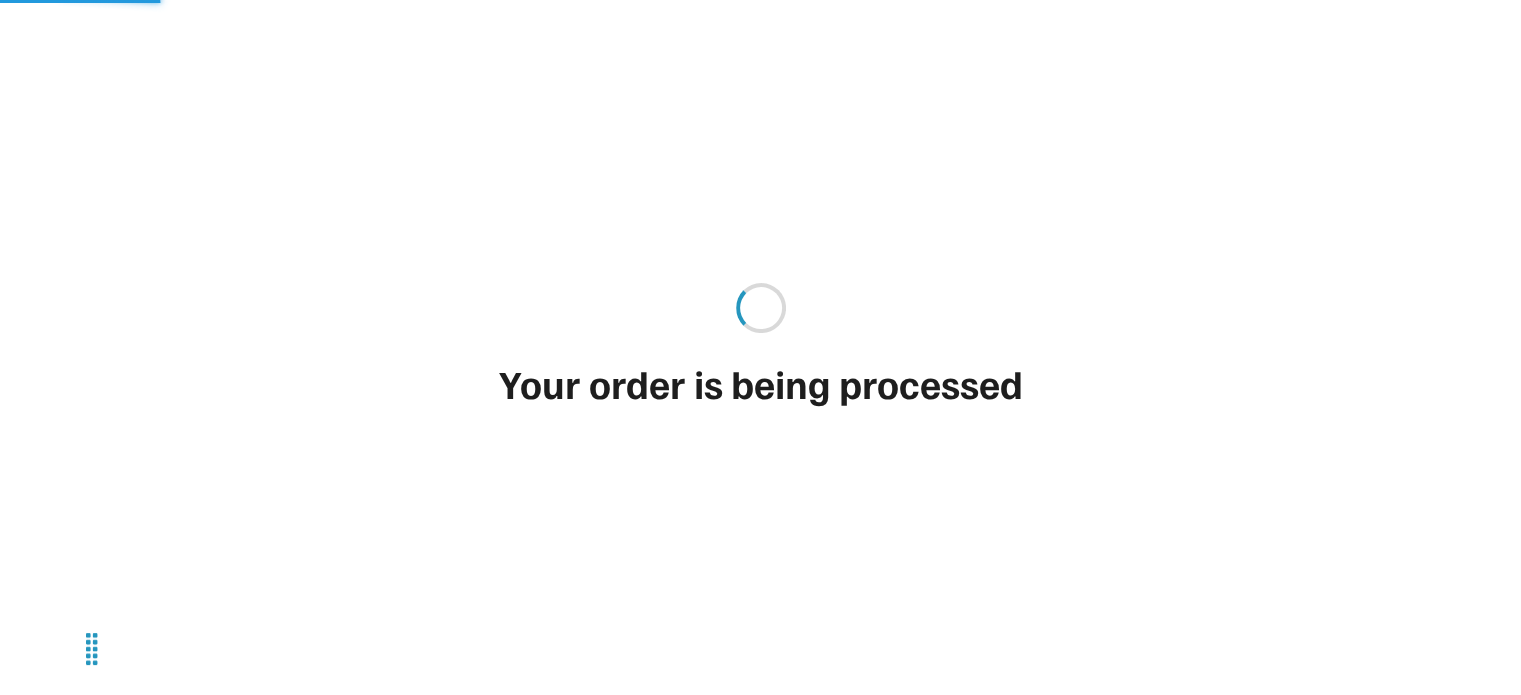 type on "******" 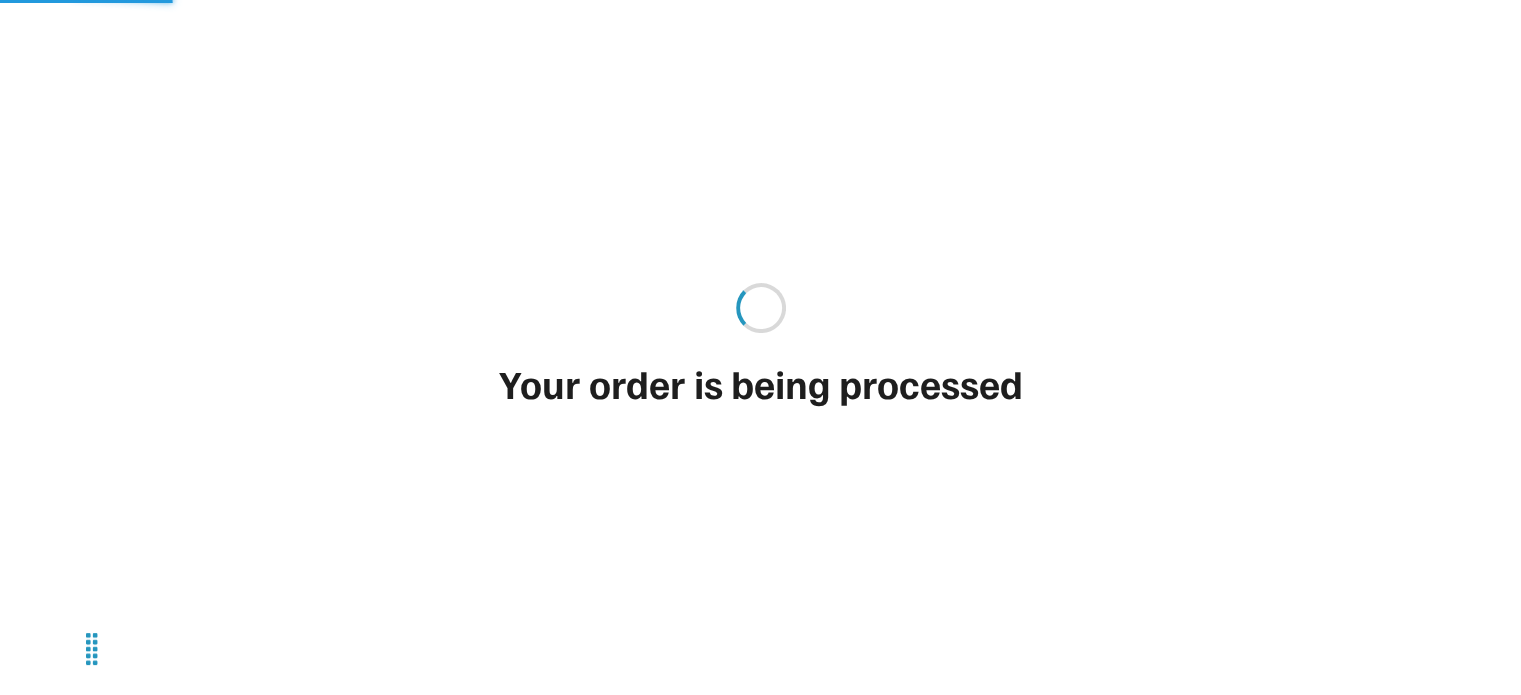 type on "**********" 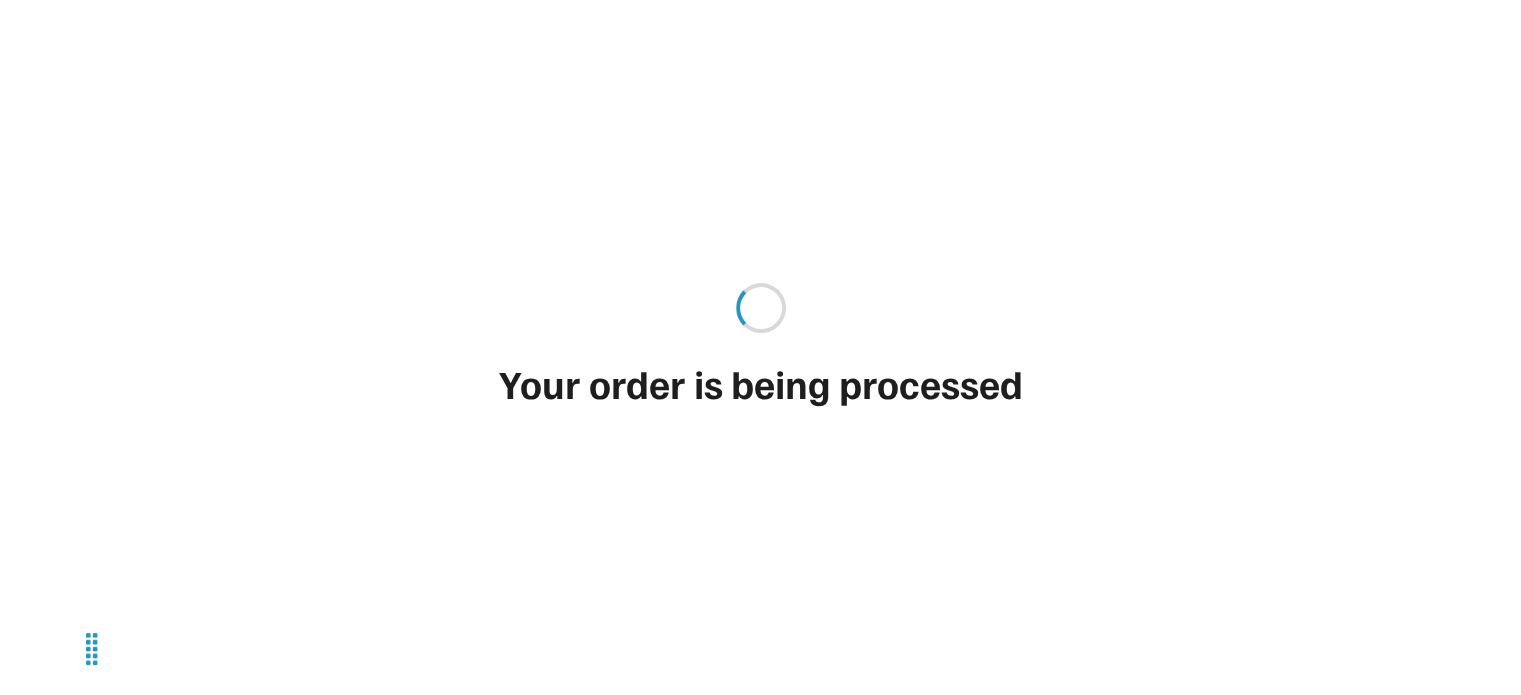 type on "**" 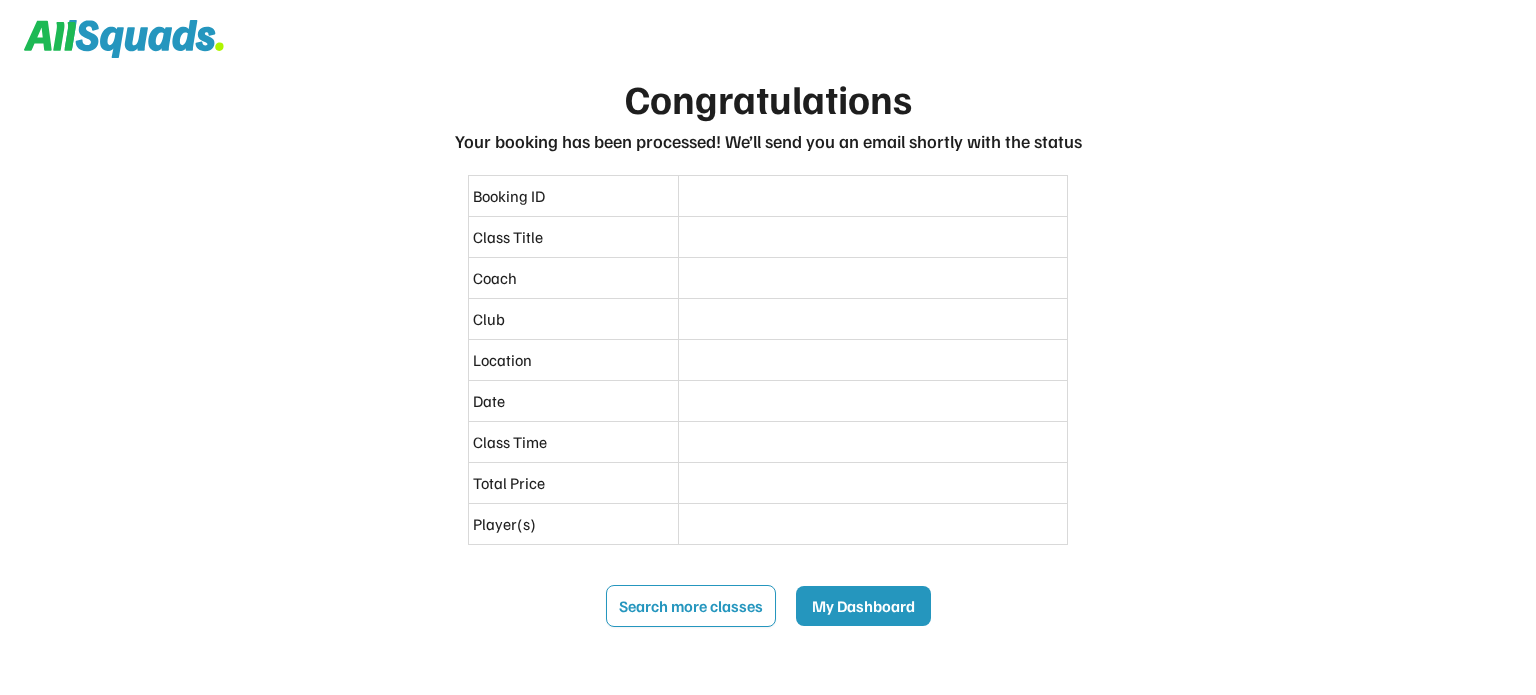 scroll, scrollTop: 0, scrollLeft: 0, axis: both 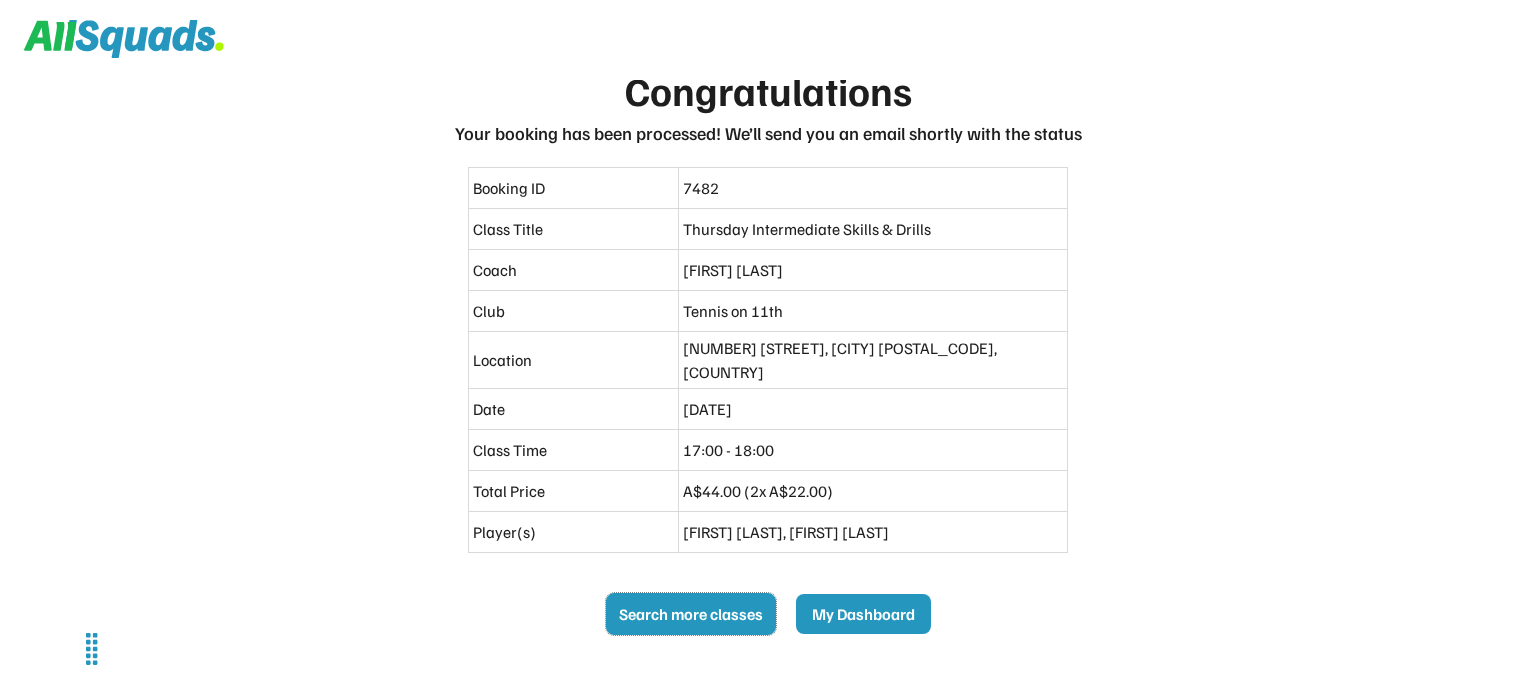click on "Search more classes" at bounding box center (691, 614) 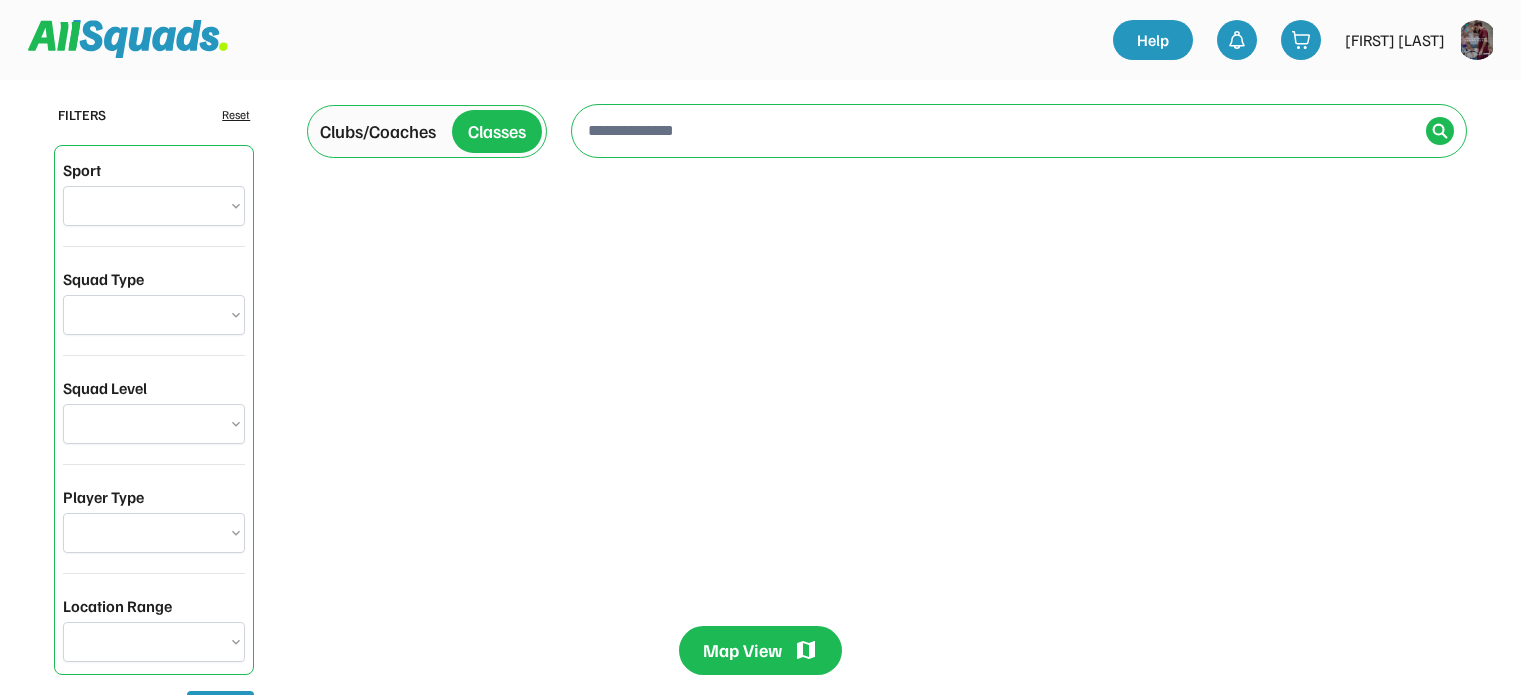 scroll, scrollTop: 0, scrollLeft: 0, axis: both 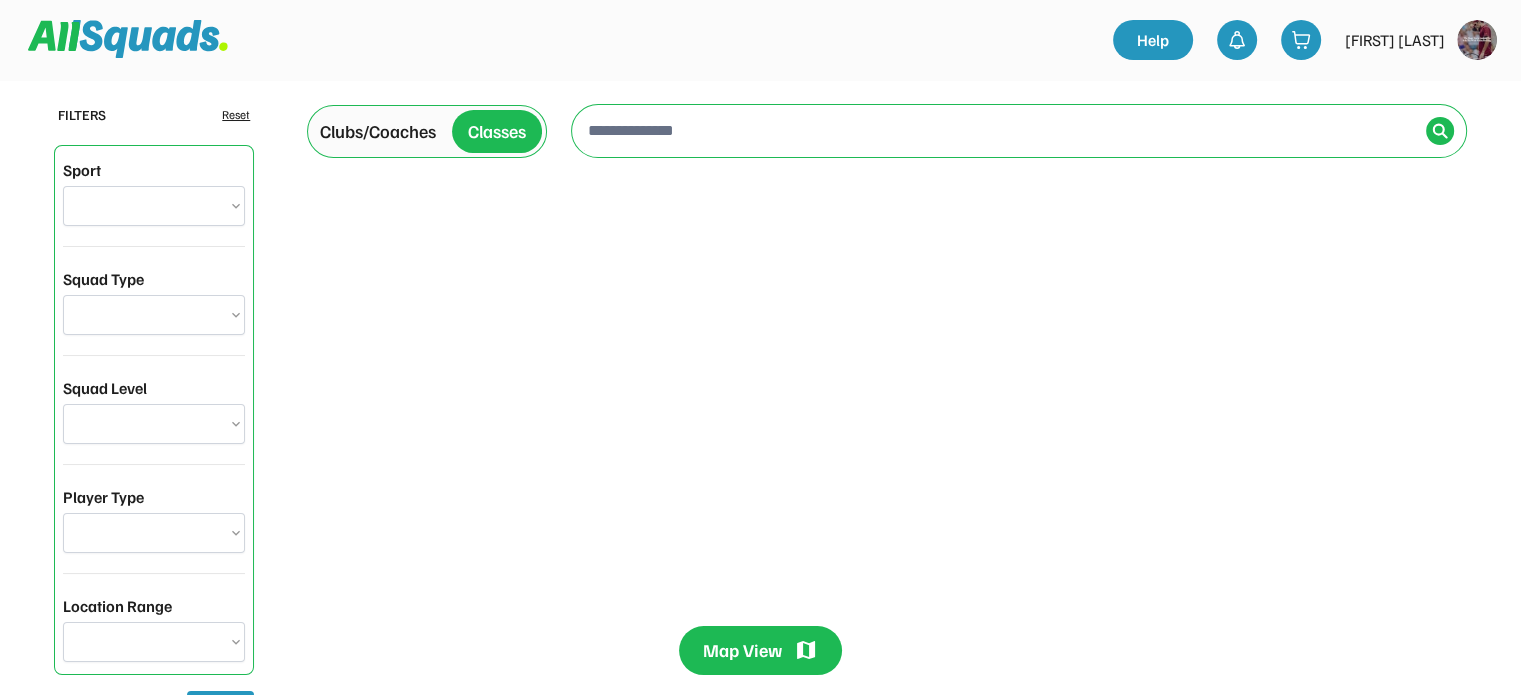 select on "**********" 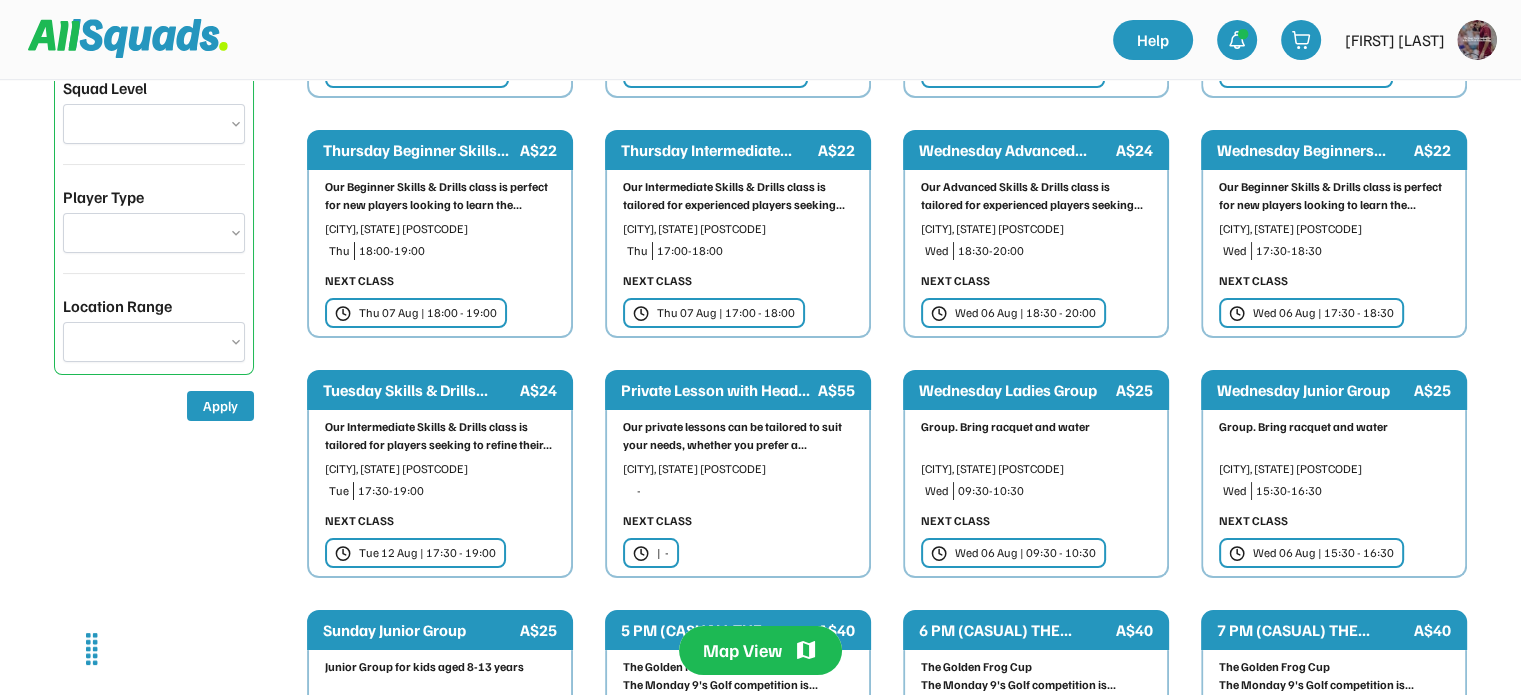 scroll, scrollTop: 0, scrollLeft: 0, axis: both 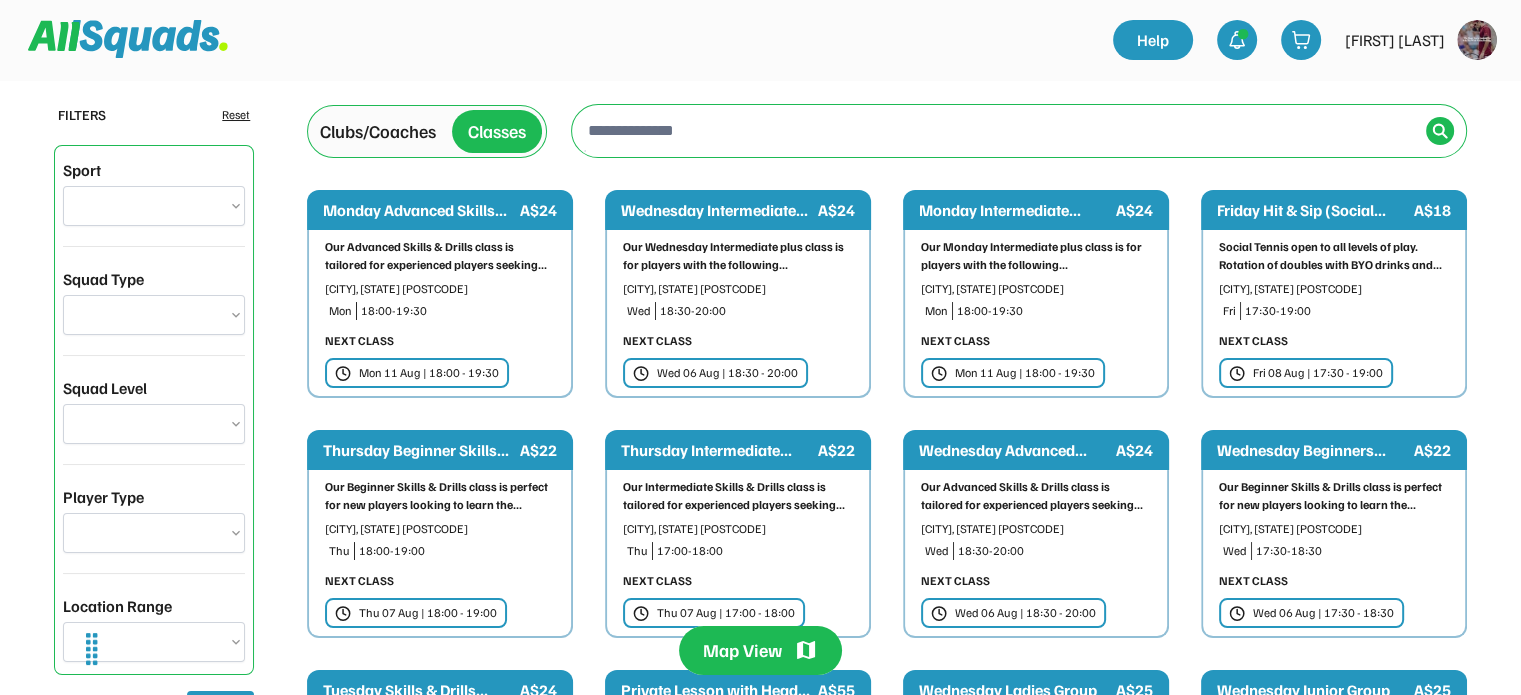 click at bounding box center [1001, 130] 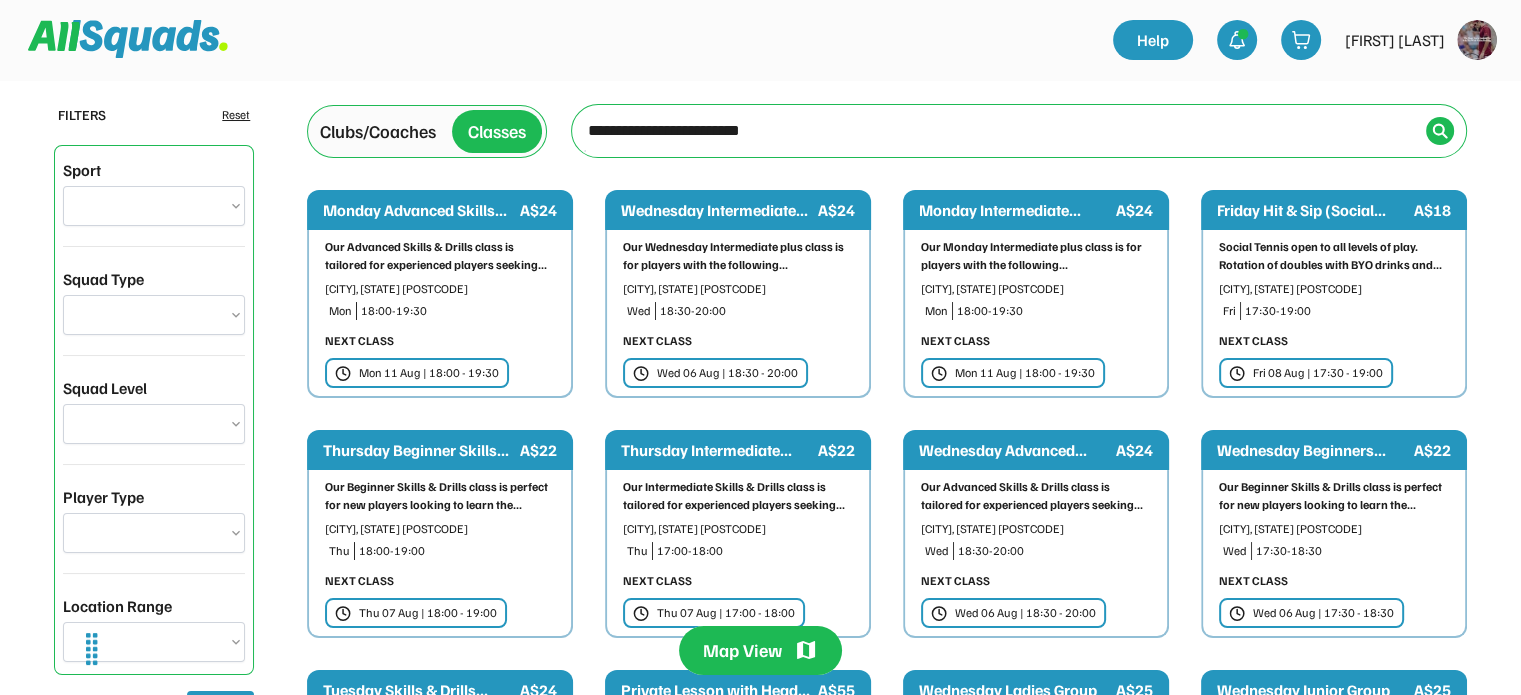 type on "**********" 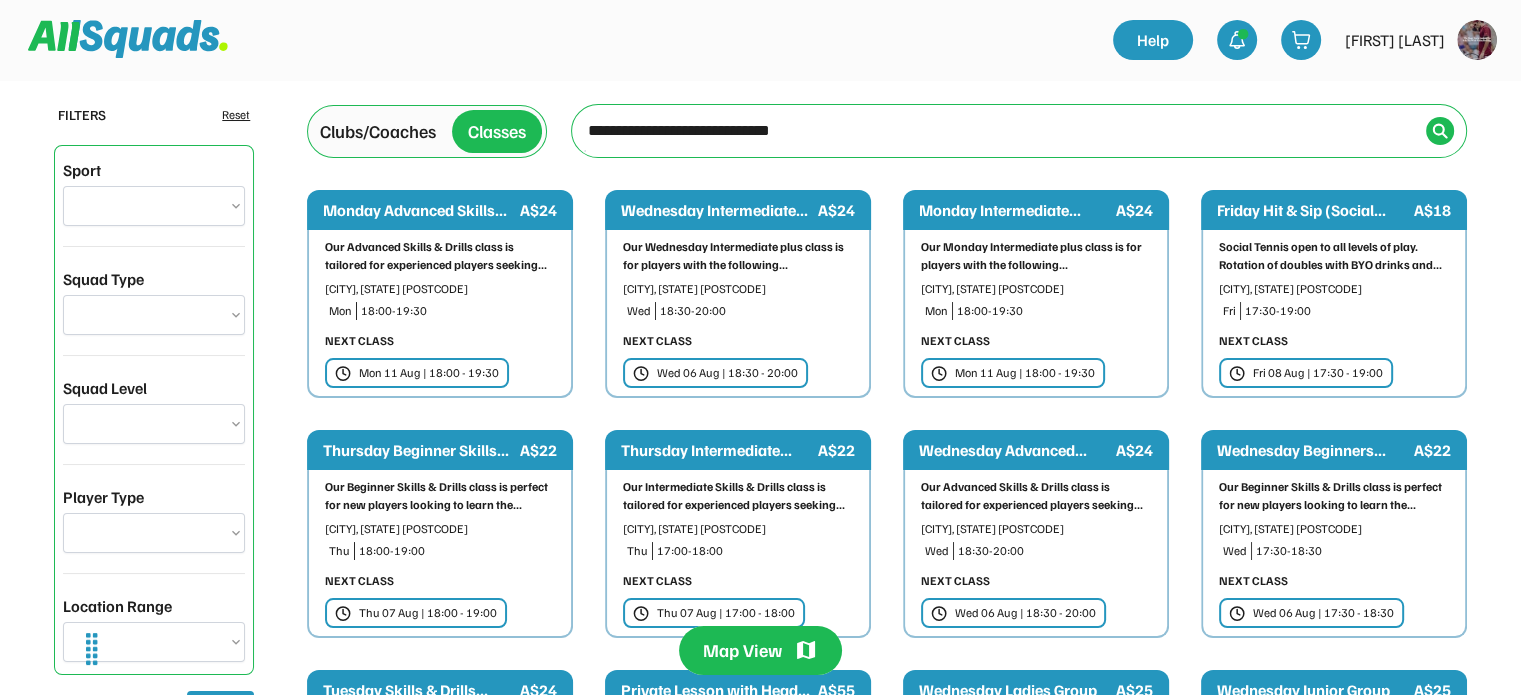 click on "Friday Hit & Sip (Social..." at bounding box center (1313, 210) 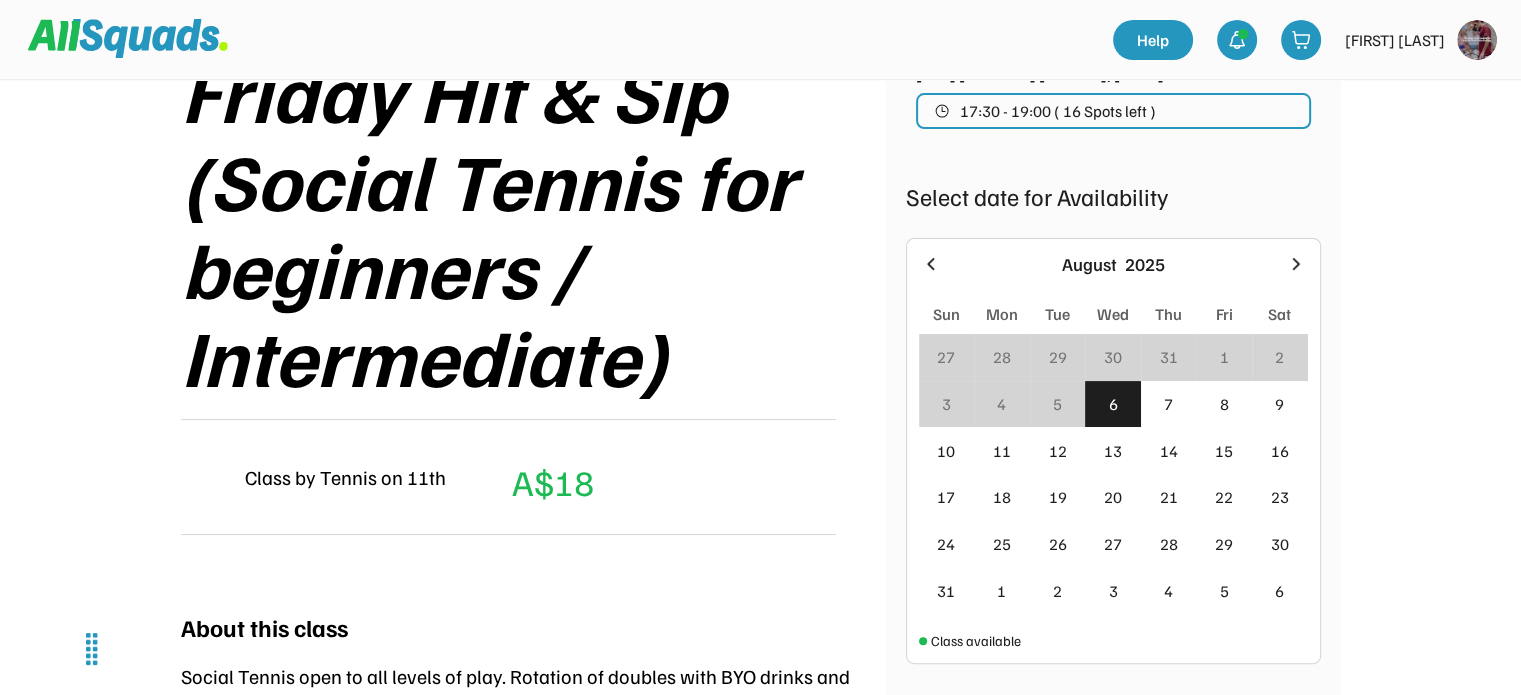 scroll, scrollTop: 400, scrollLeft: 0, axis: vertical 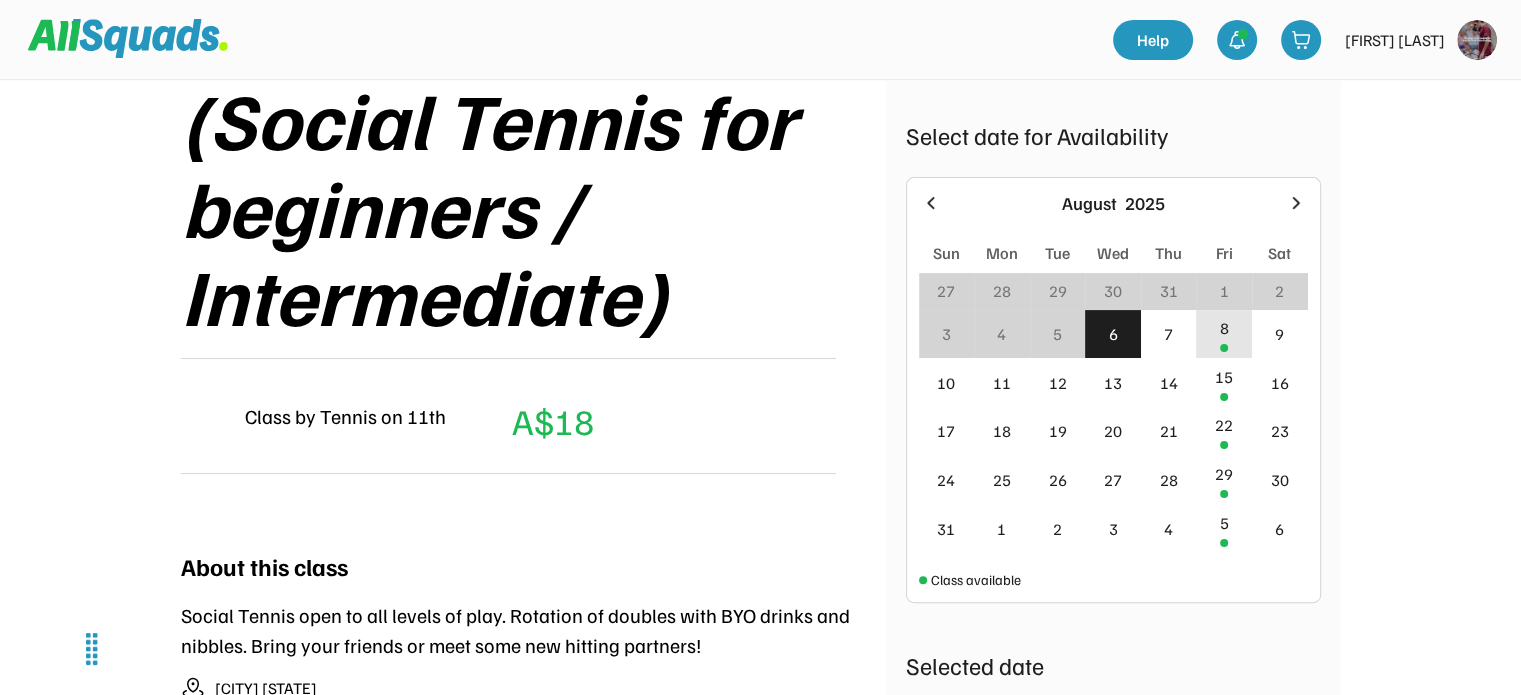 click at bounding box center (1224, 348) 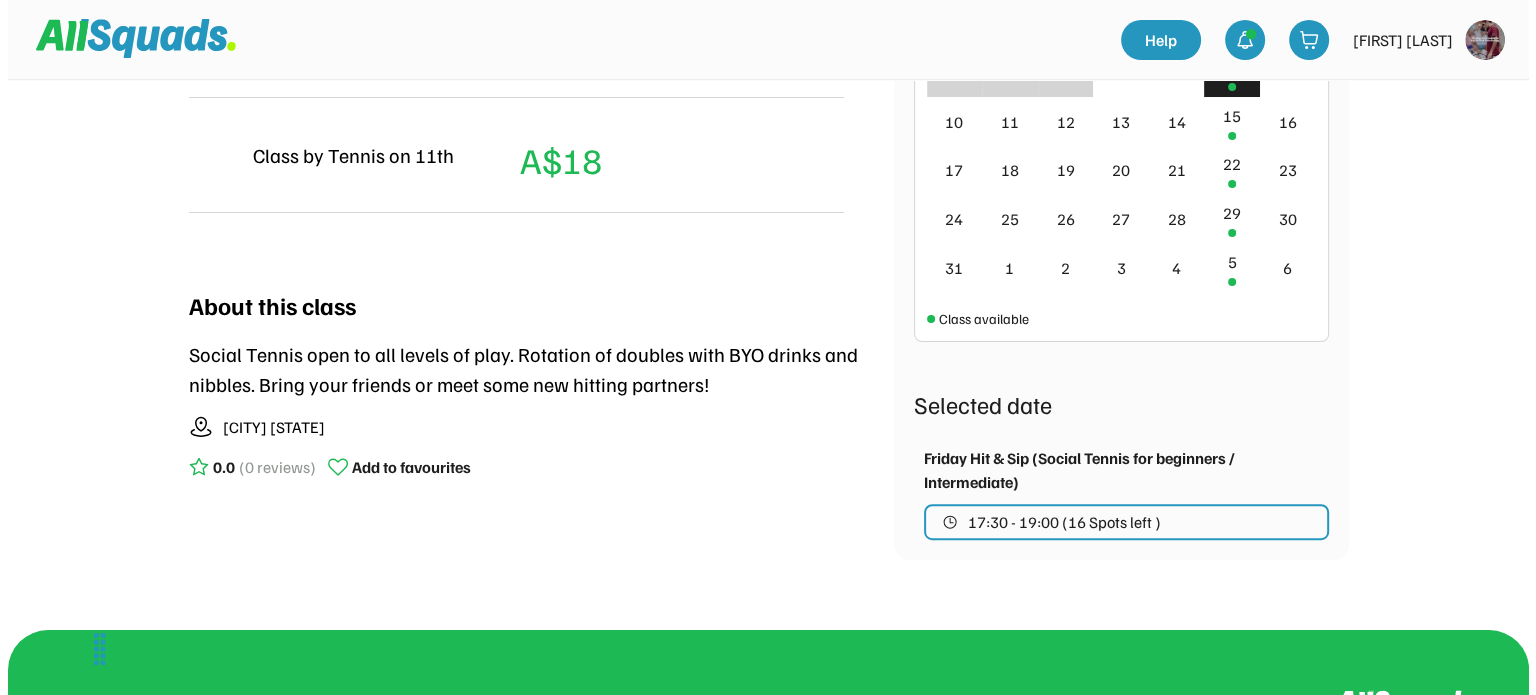 scroll, scrollTop: 700, scrollLeft: 0, axis: vertical 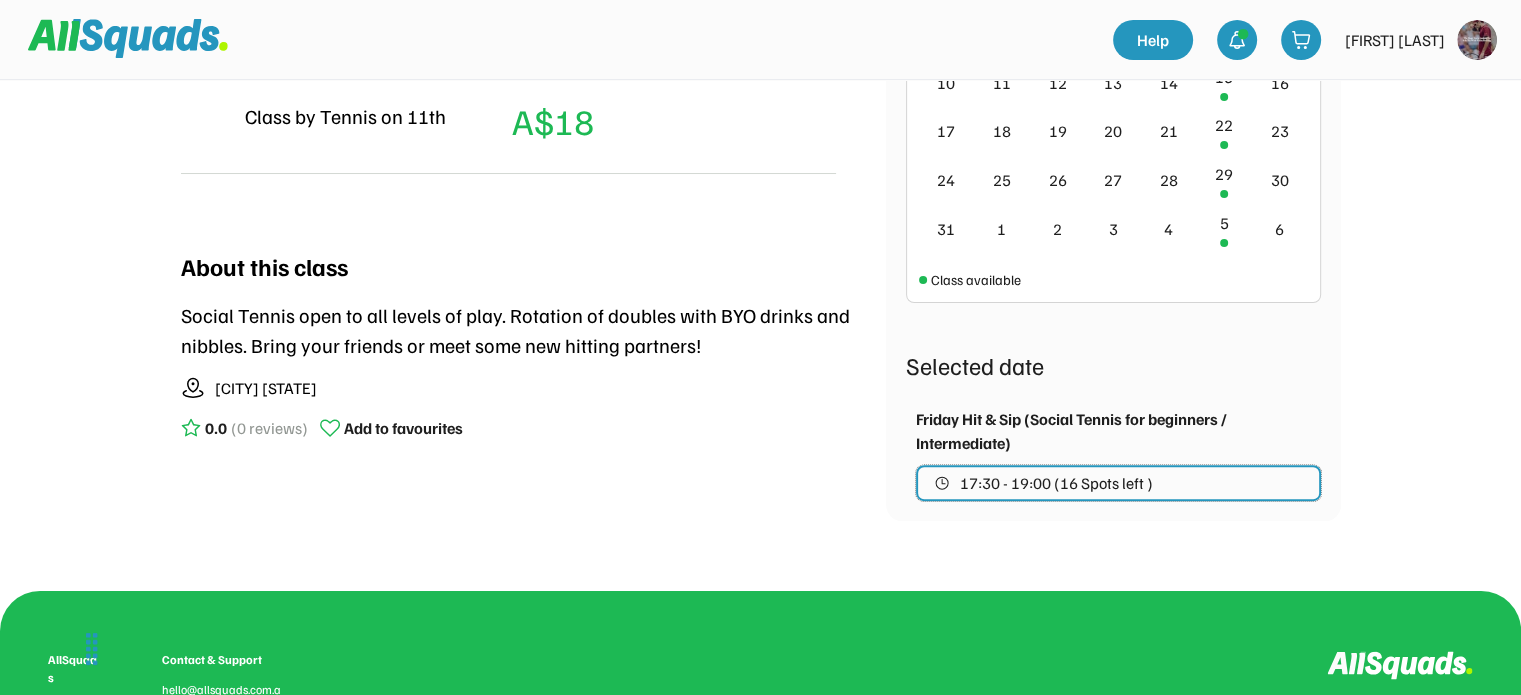 click on "17:30 - 19:00 (16 Spots left )" at bounding box center [1056, 483] 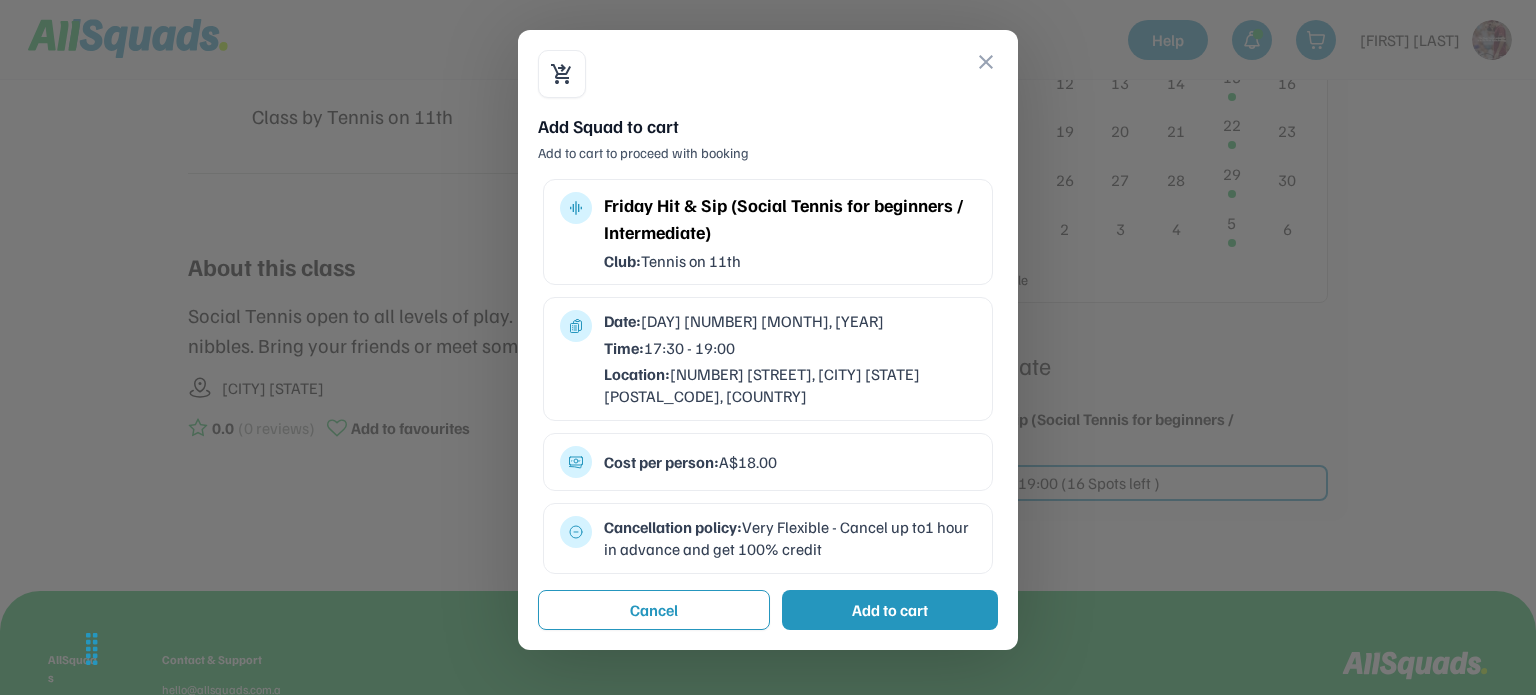 click on "Add to cart" at bounding box center (890, 610) 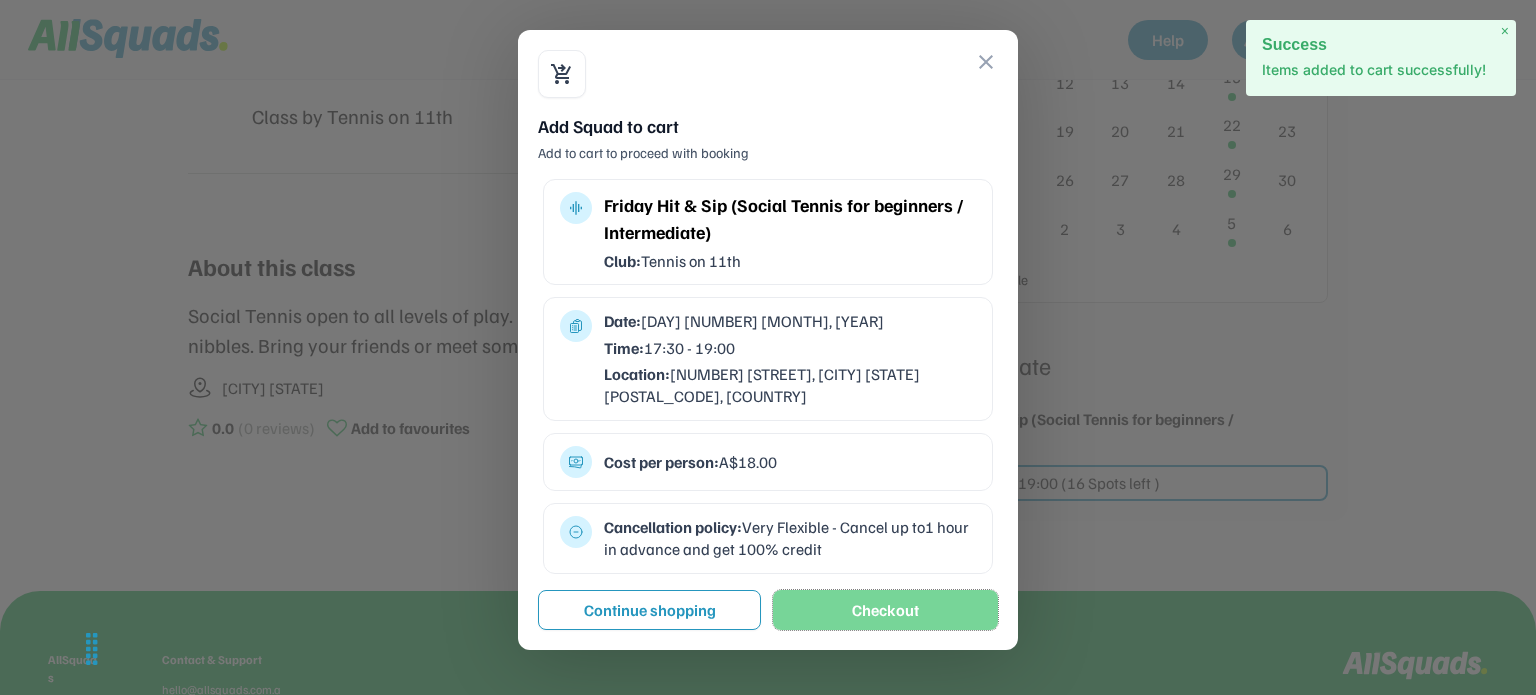 click on "Checkout" at bounding box center [885, 610] 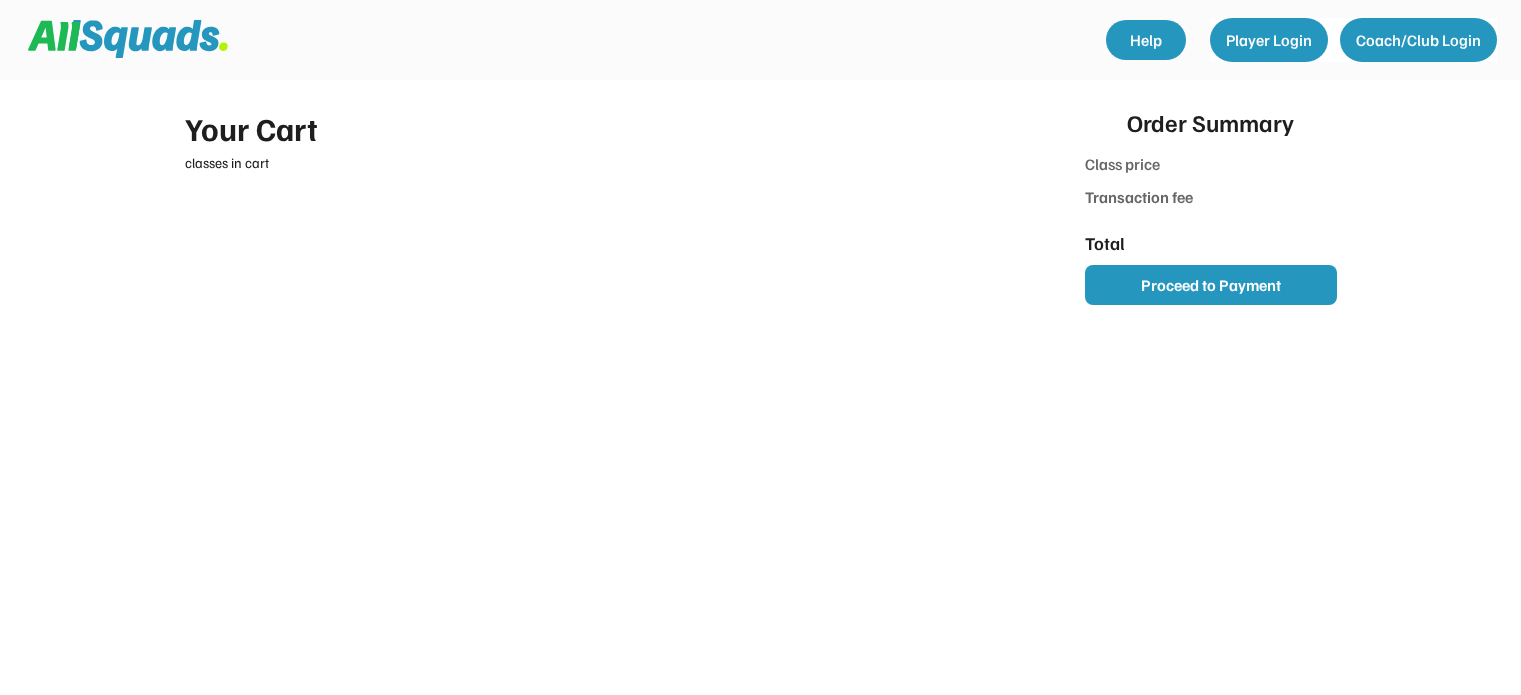 scroll, scrollTop: 0, scrollLeft: 0, axis: both 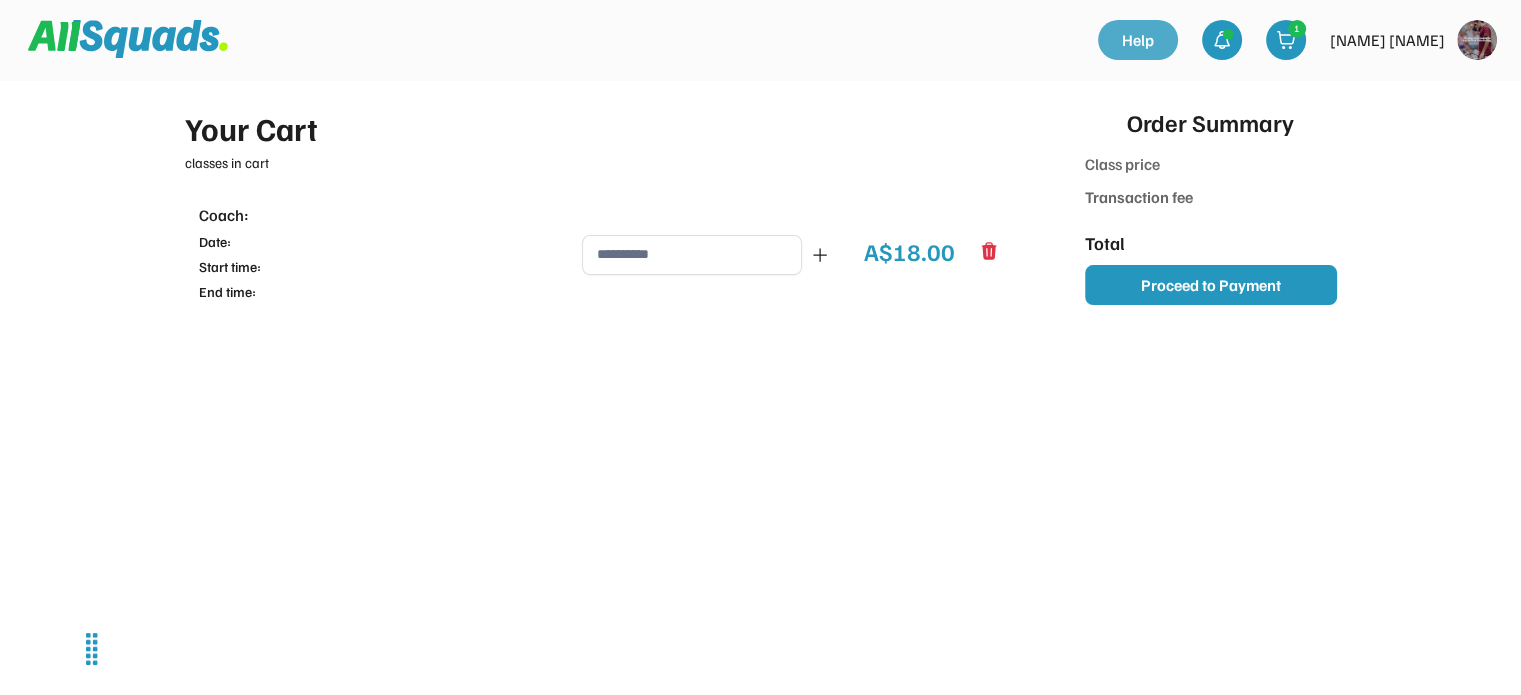 type on "*******" 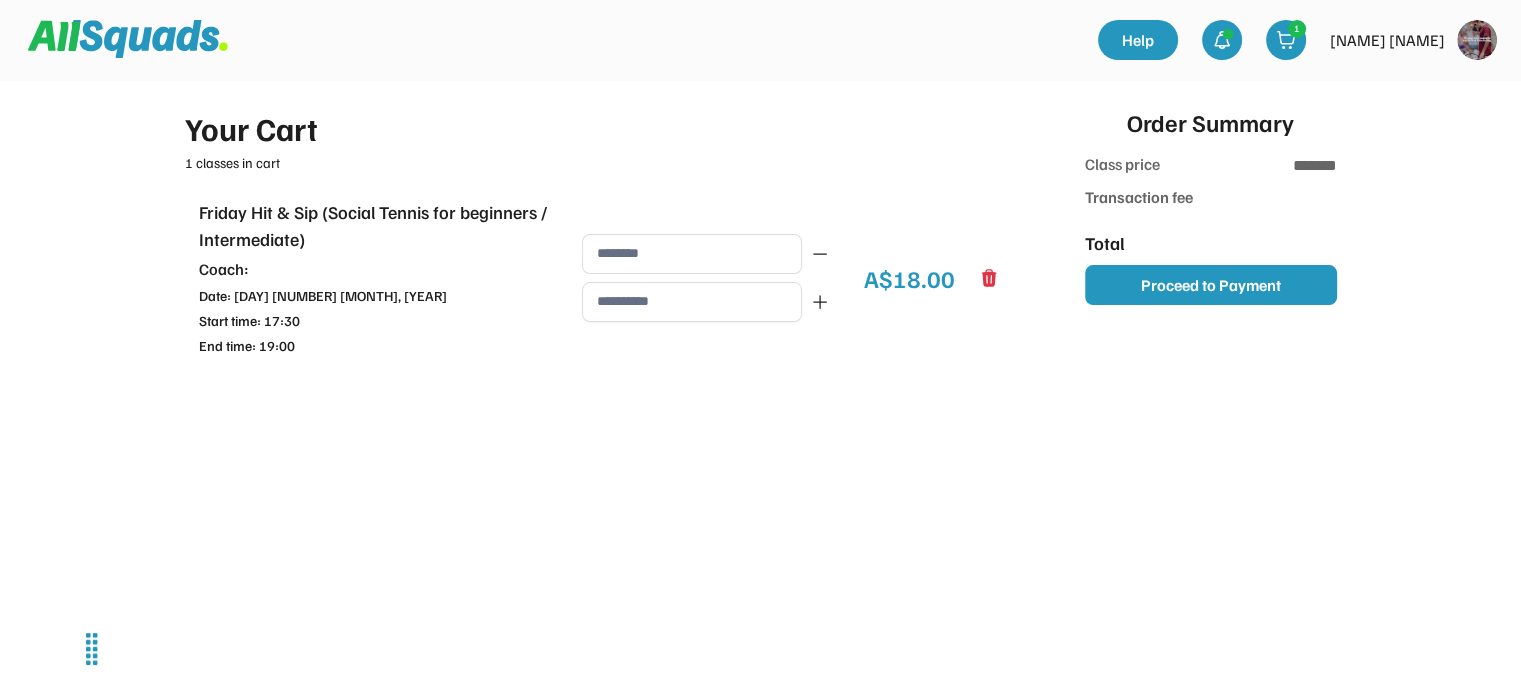 type on "******" 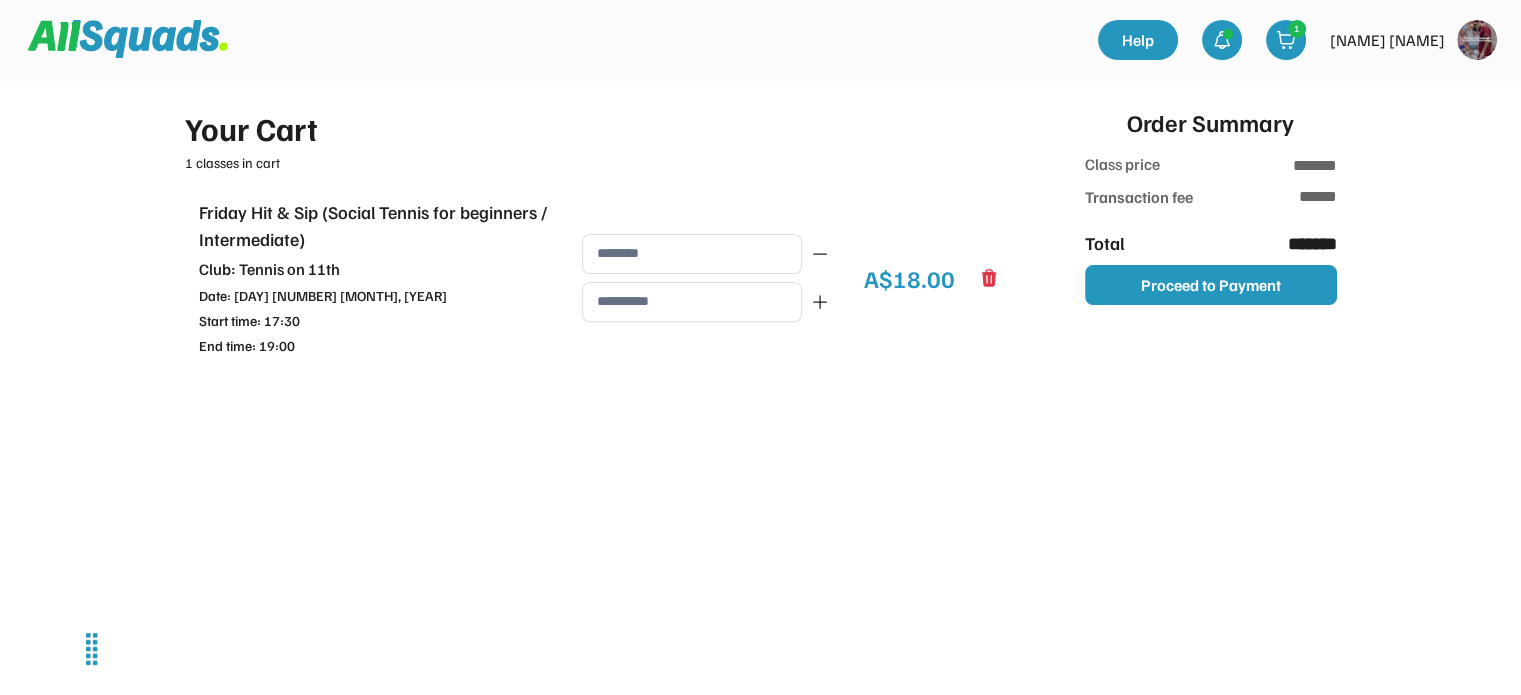 type on "**********" 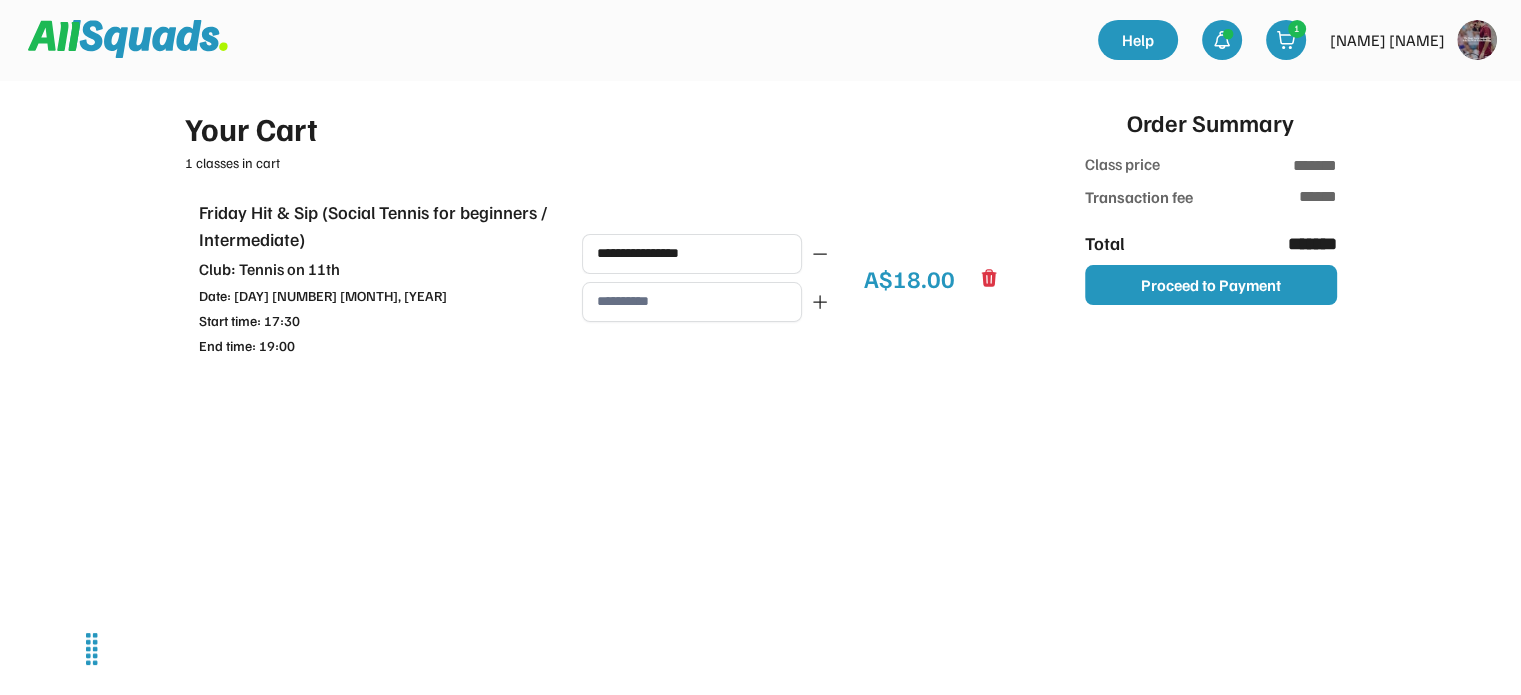 click 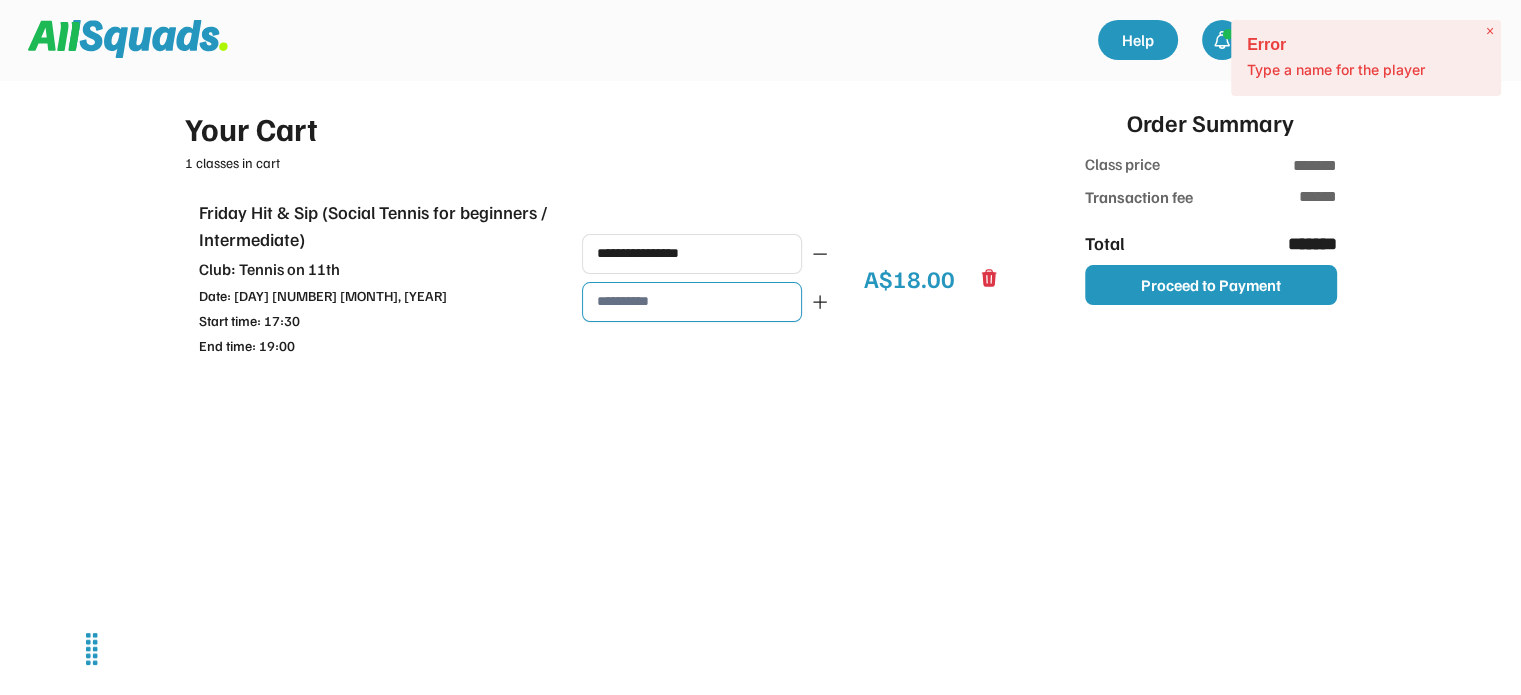 click at bounding box center (692, 302) 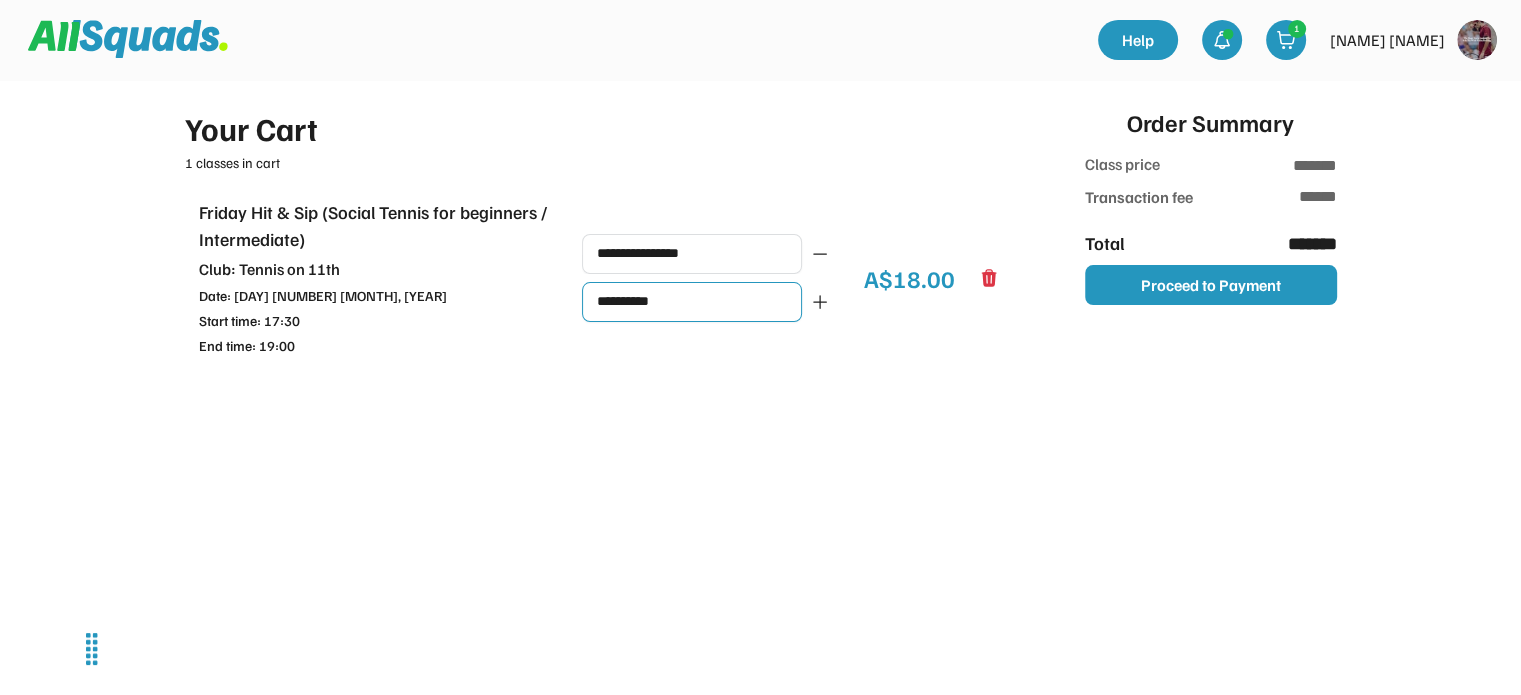 click at bounding box center (692, 302) 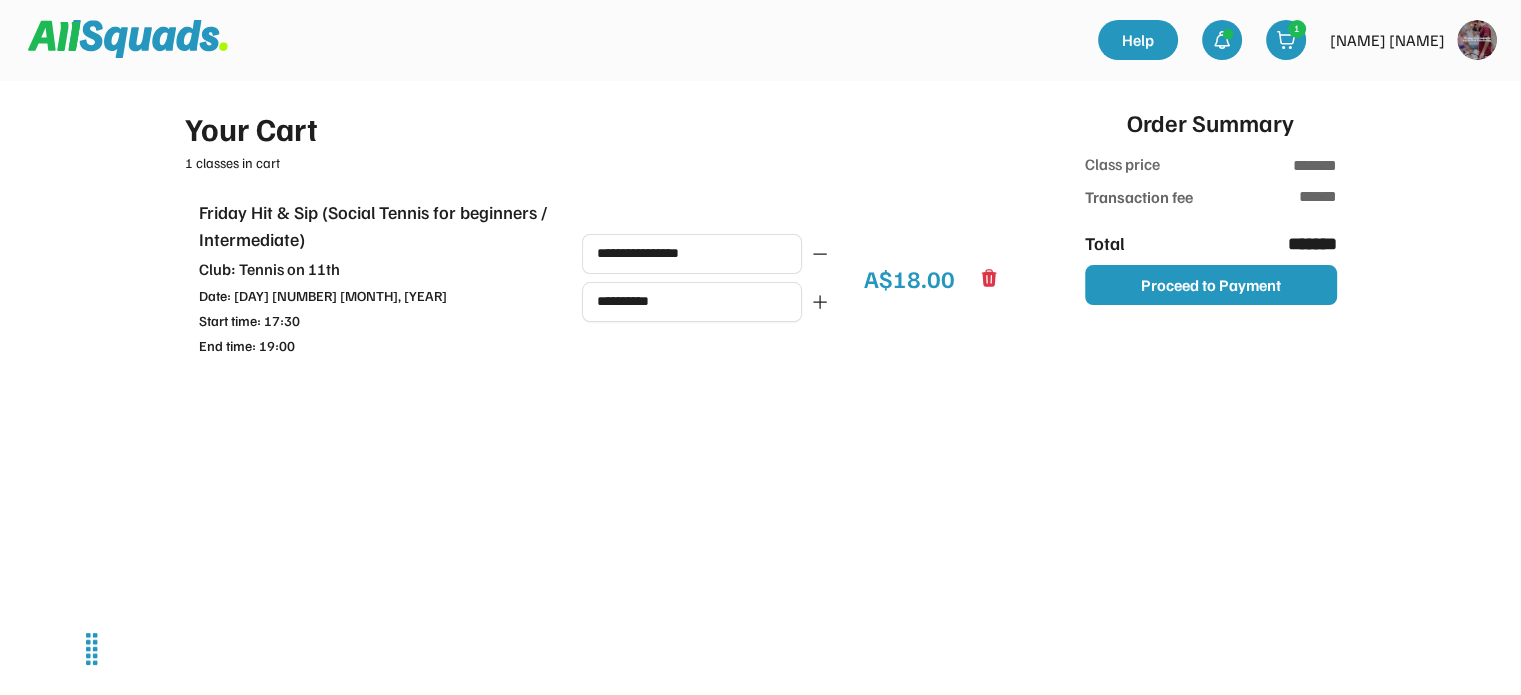 click 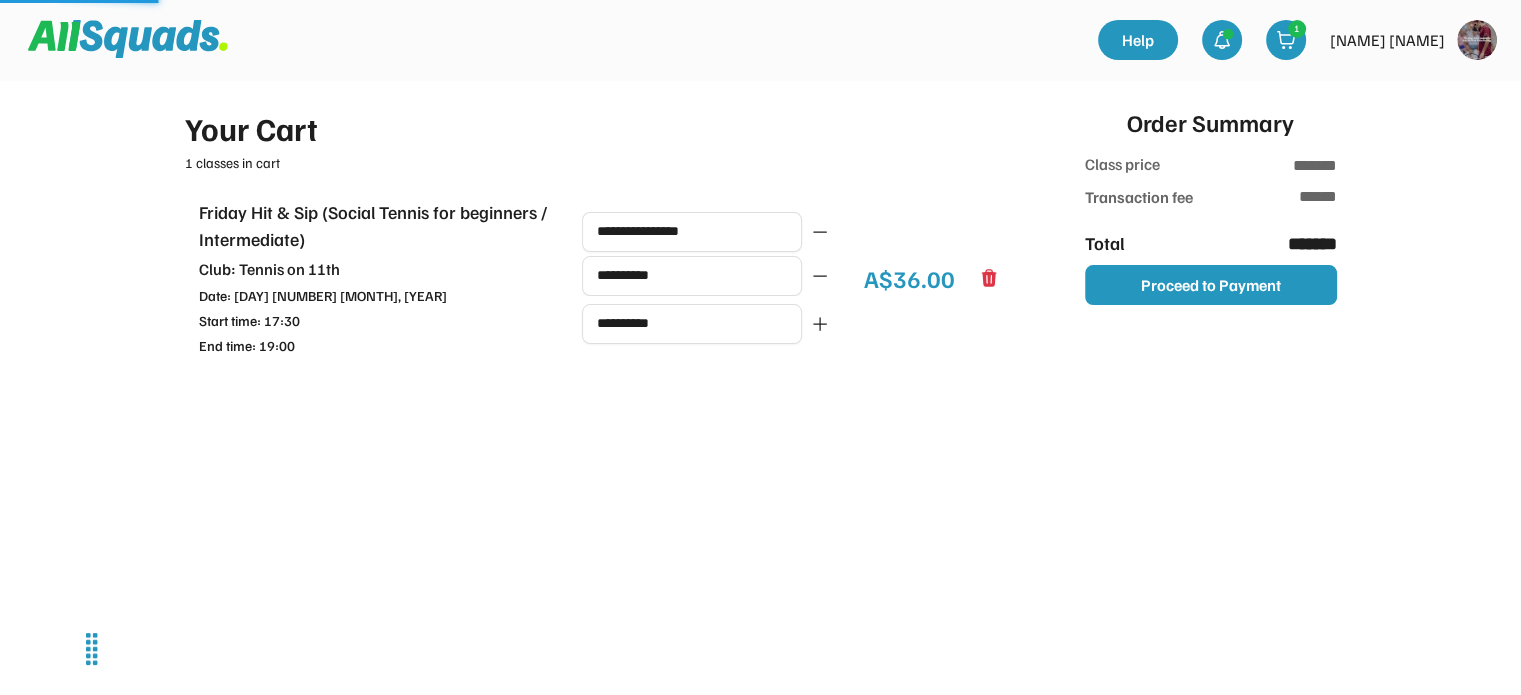 type on "*******" 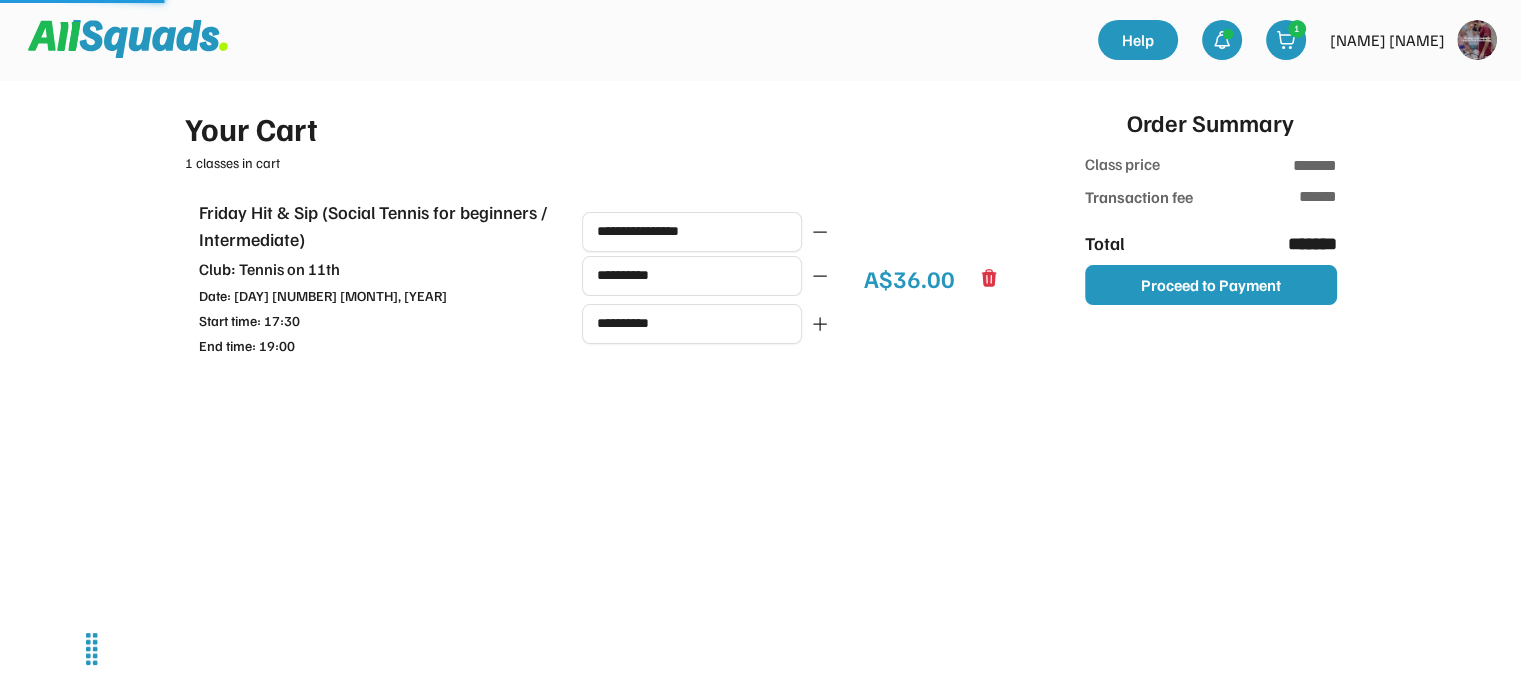 type 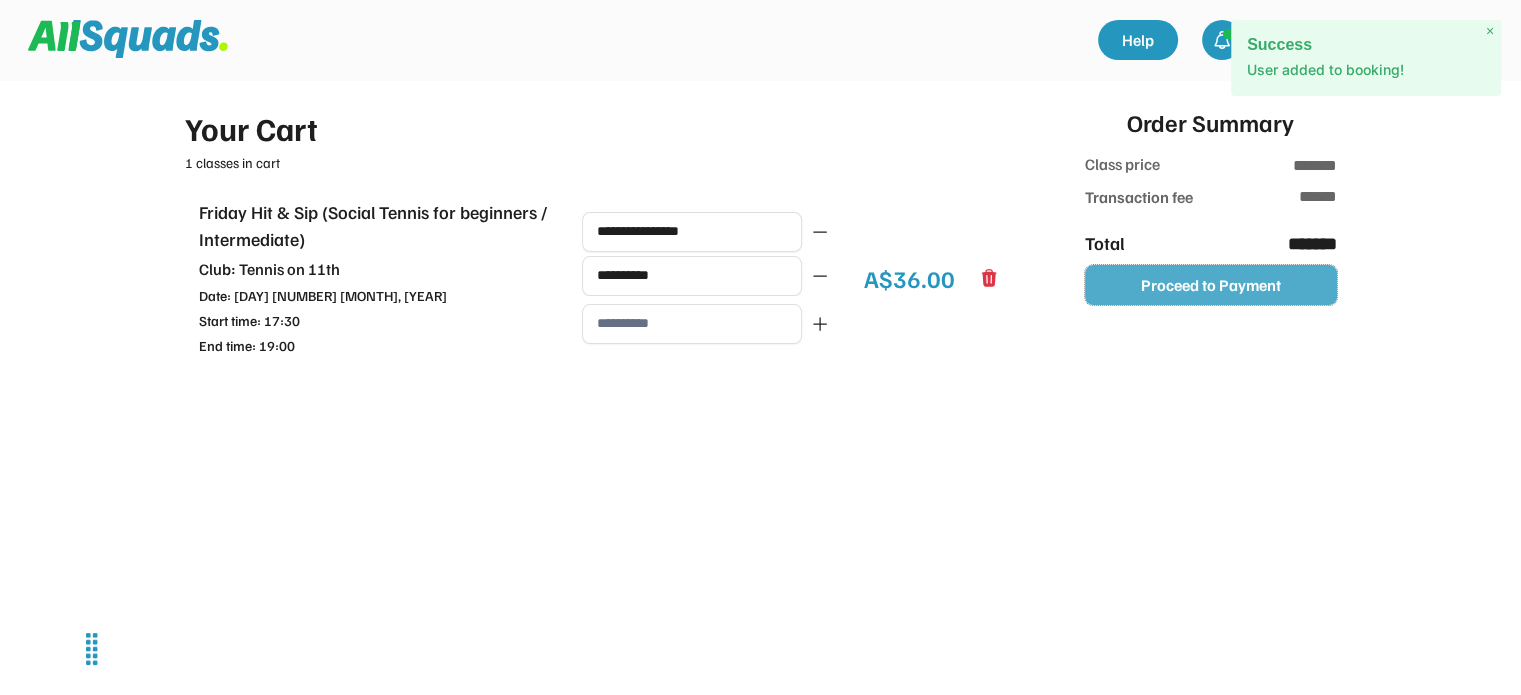 click on "Proceed to Payment" at bounding box center (1211, 285) 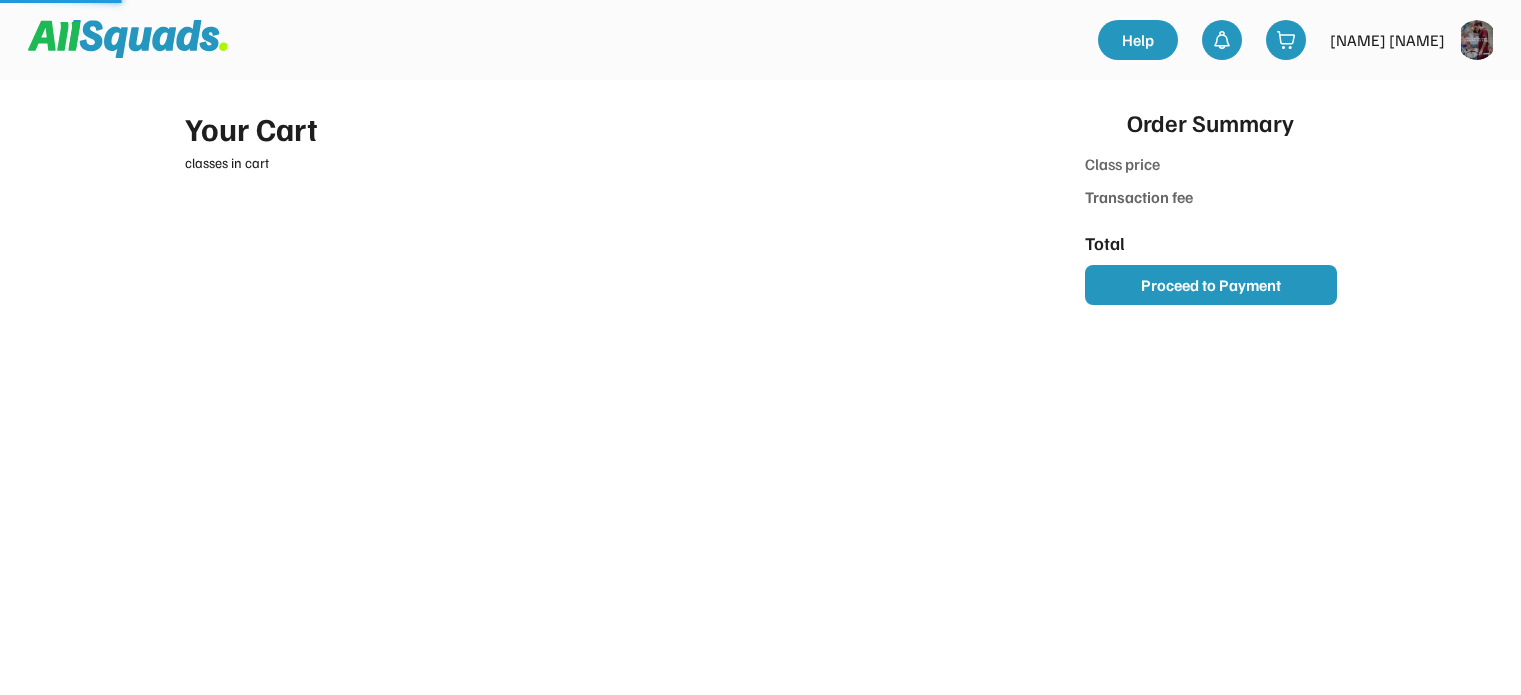 scroll, scrollTop: 0, scrollLeft: 0, axis: both 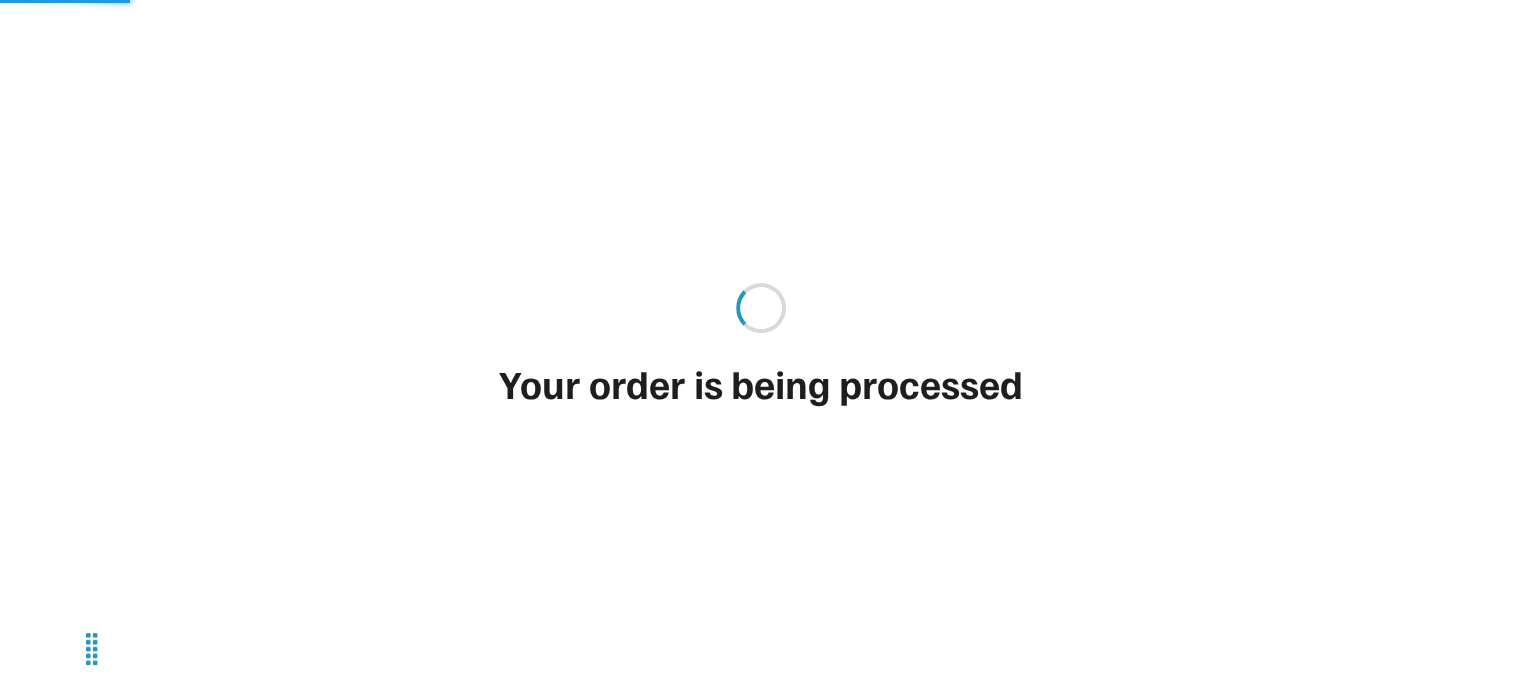 type on "*******" 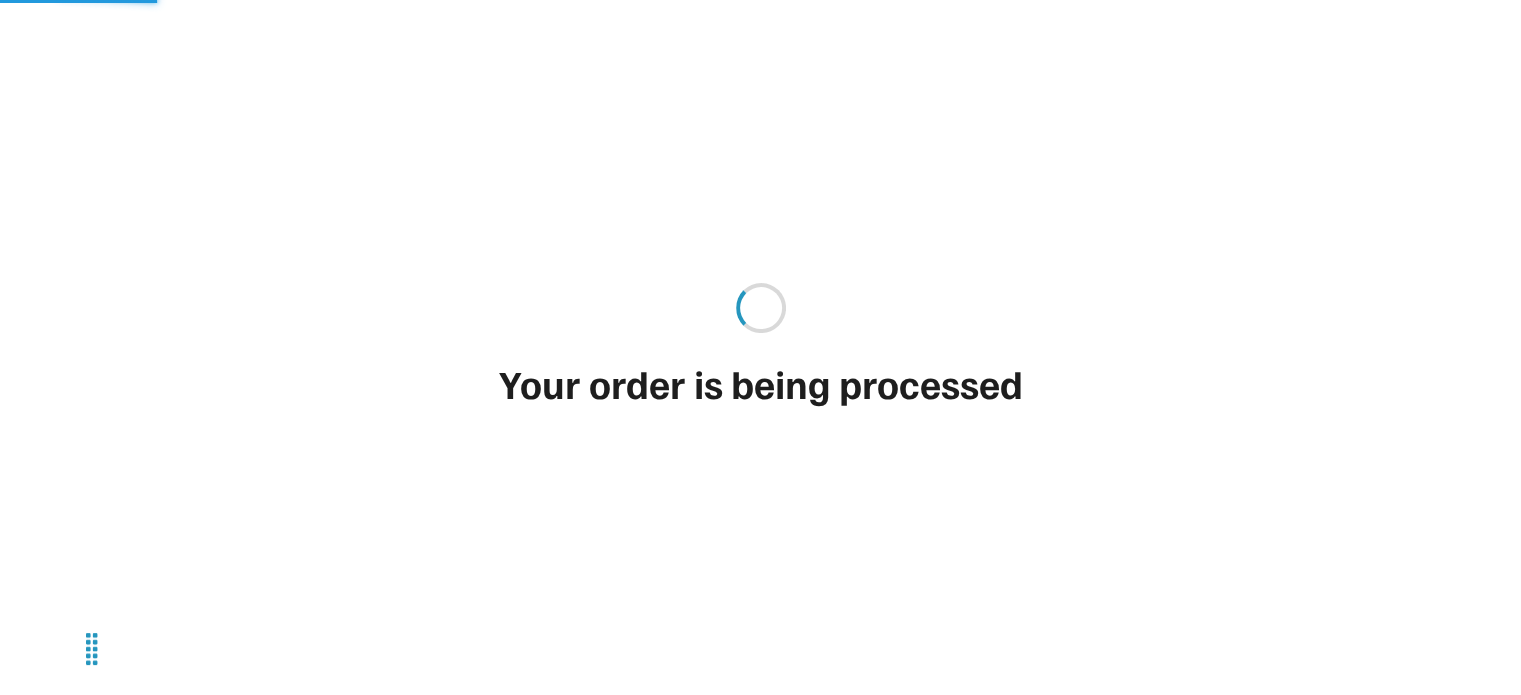 type on "******" 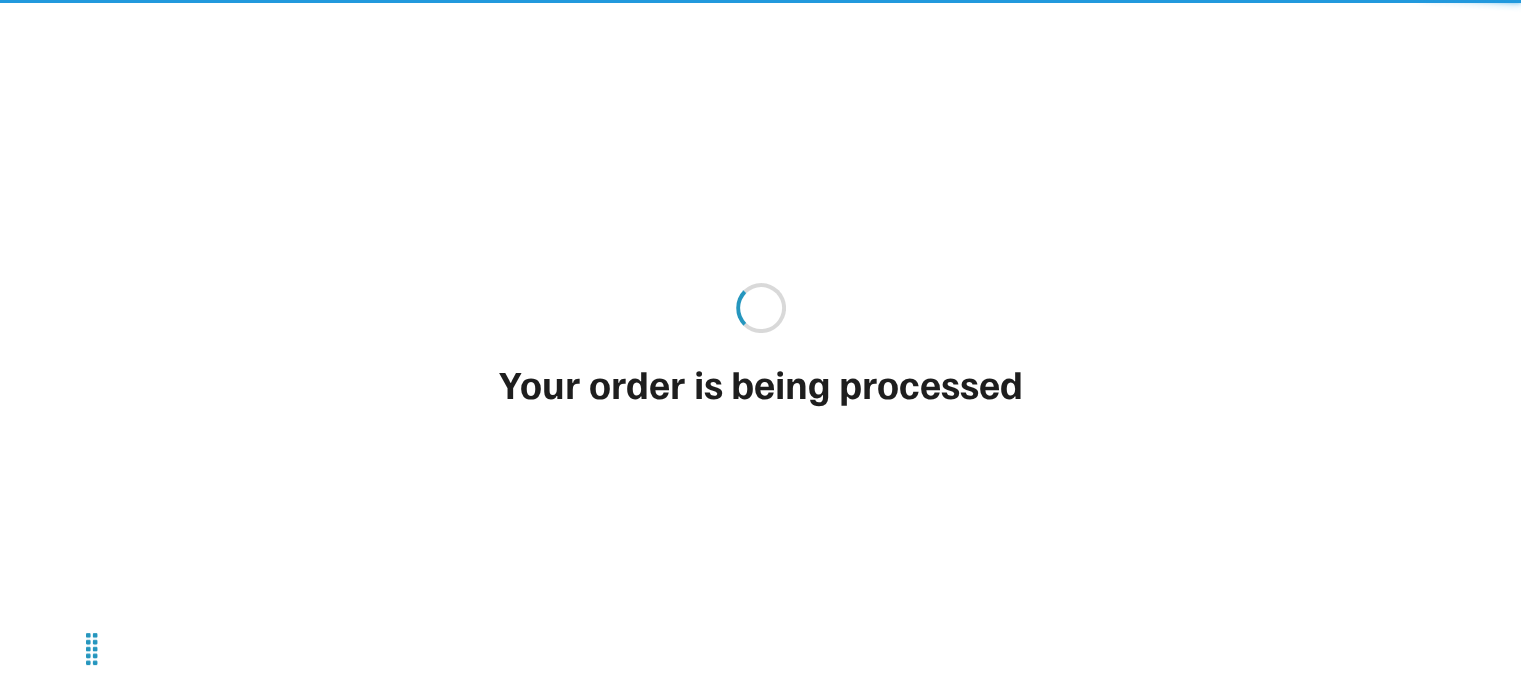 type on "**********" 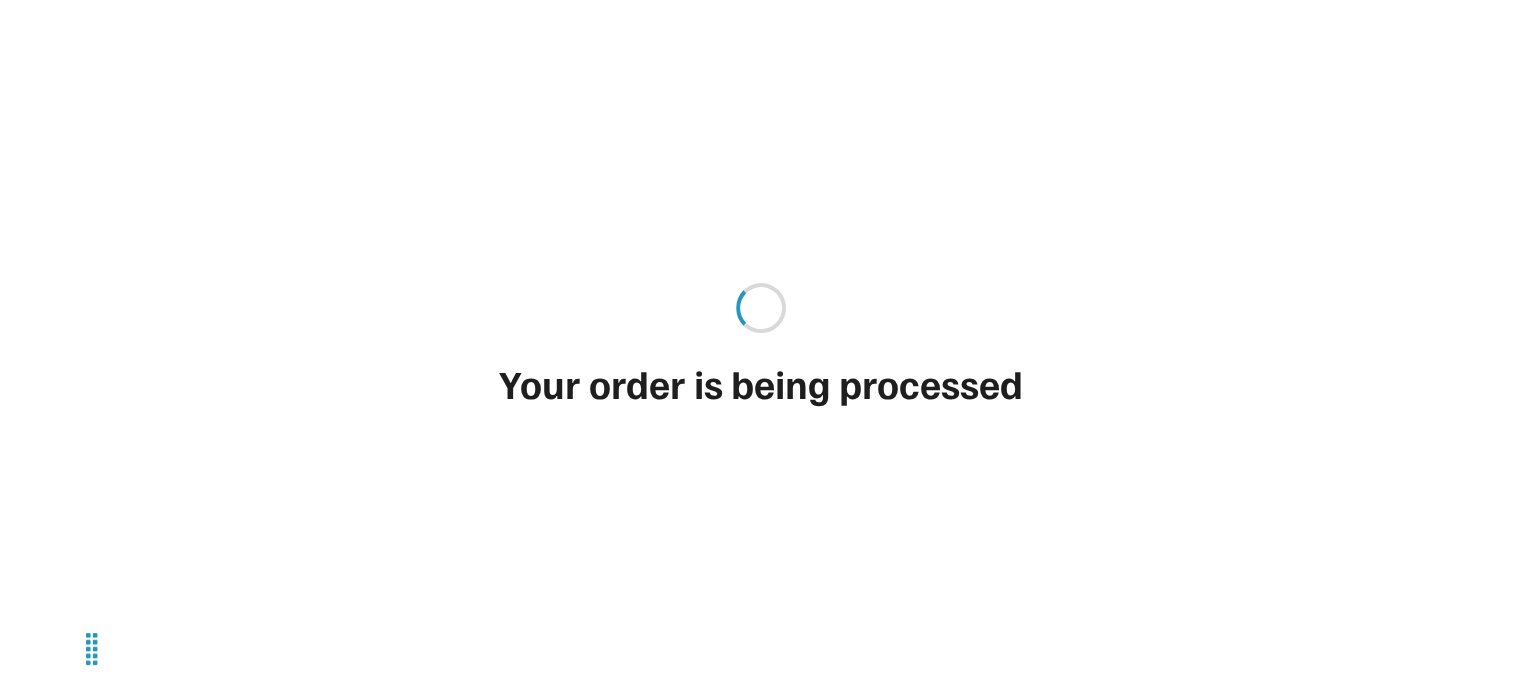 type on "**" 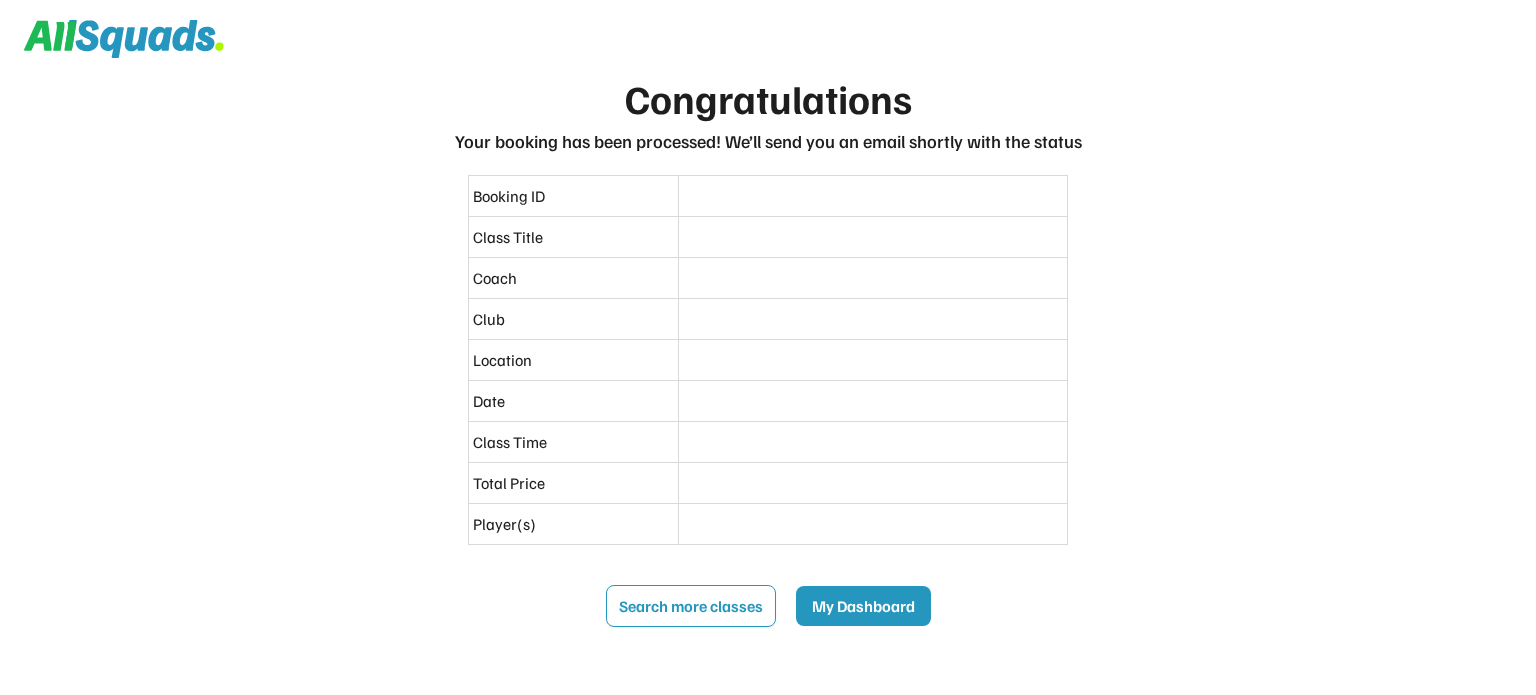 scroll, scrollTop: 0, scrollLeft: 0, axis: both 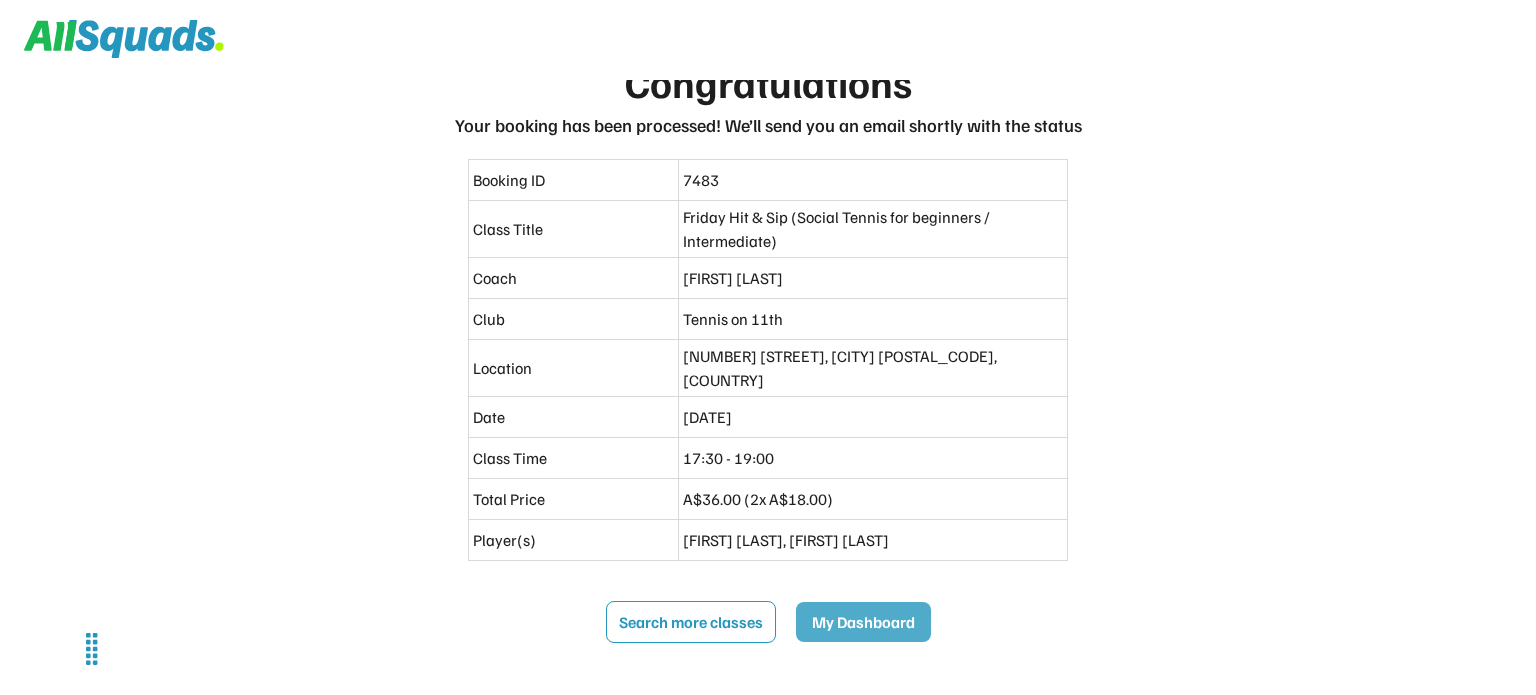 click on "My Dashboard" at bounding box center [863, 622] 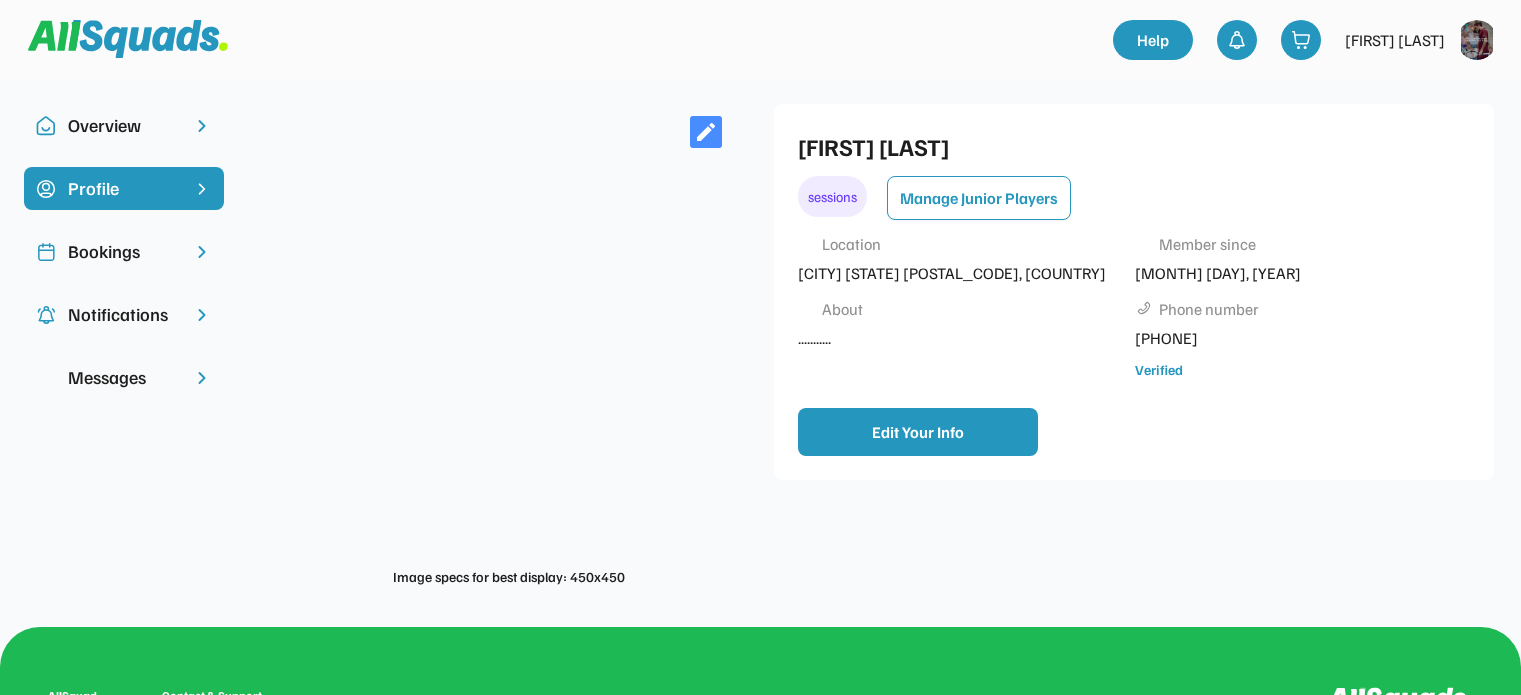 scroll, scrollTop: 0, scrollLeft: 0, axis: both 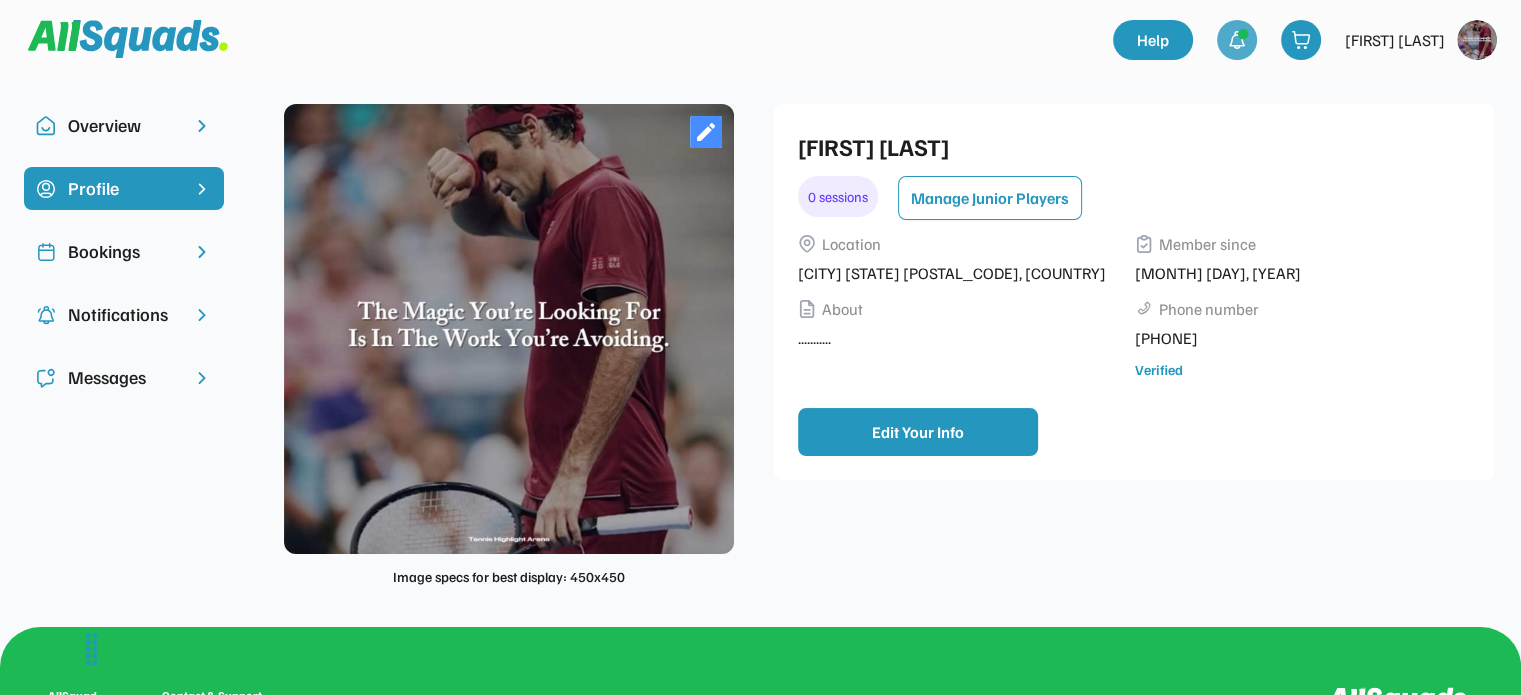 click 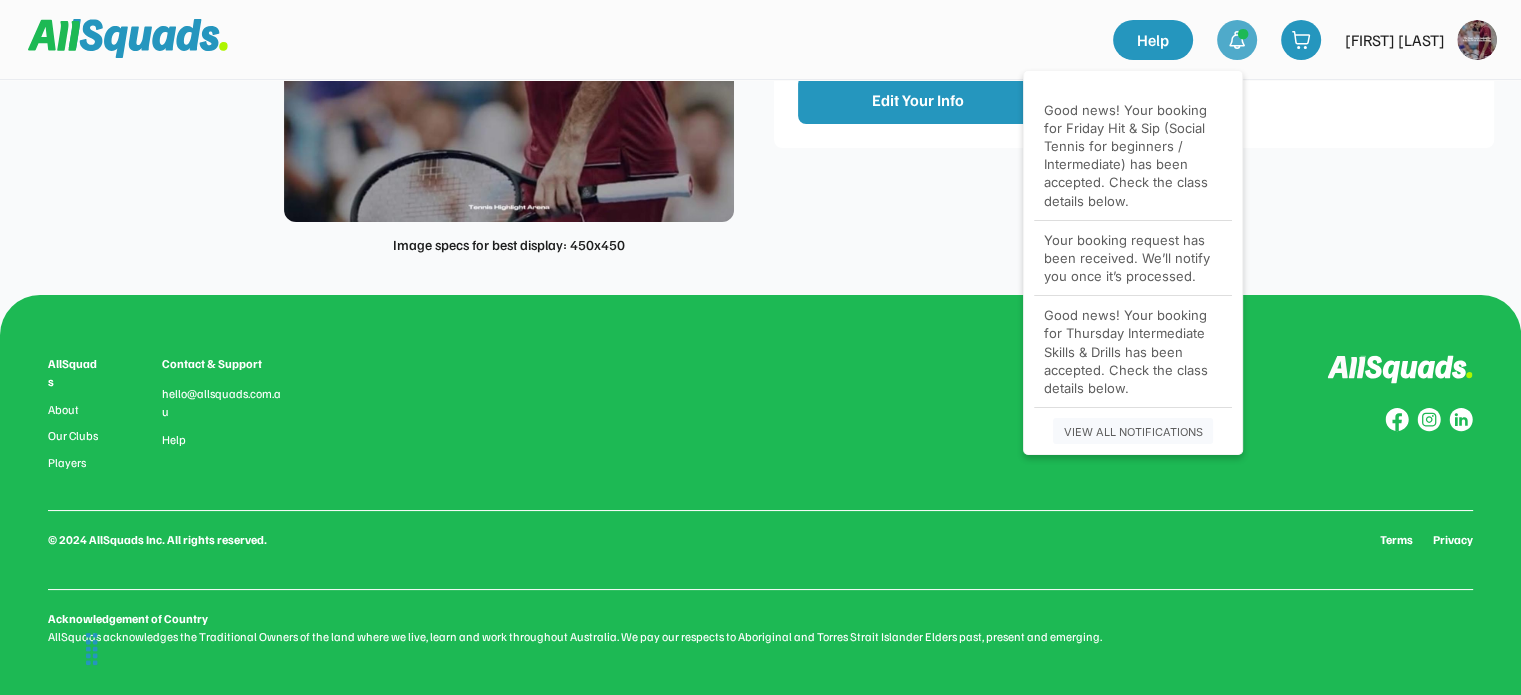 scroll, scrollTop: 0, scrollLeft: 0, axis: both 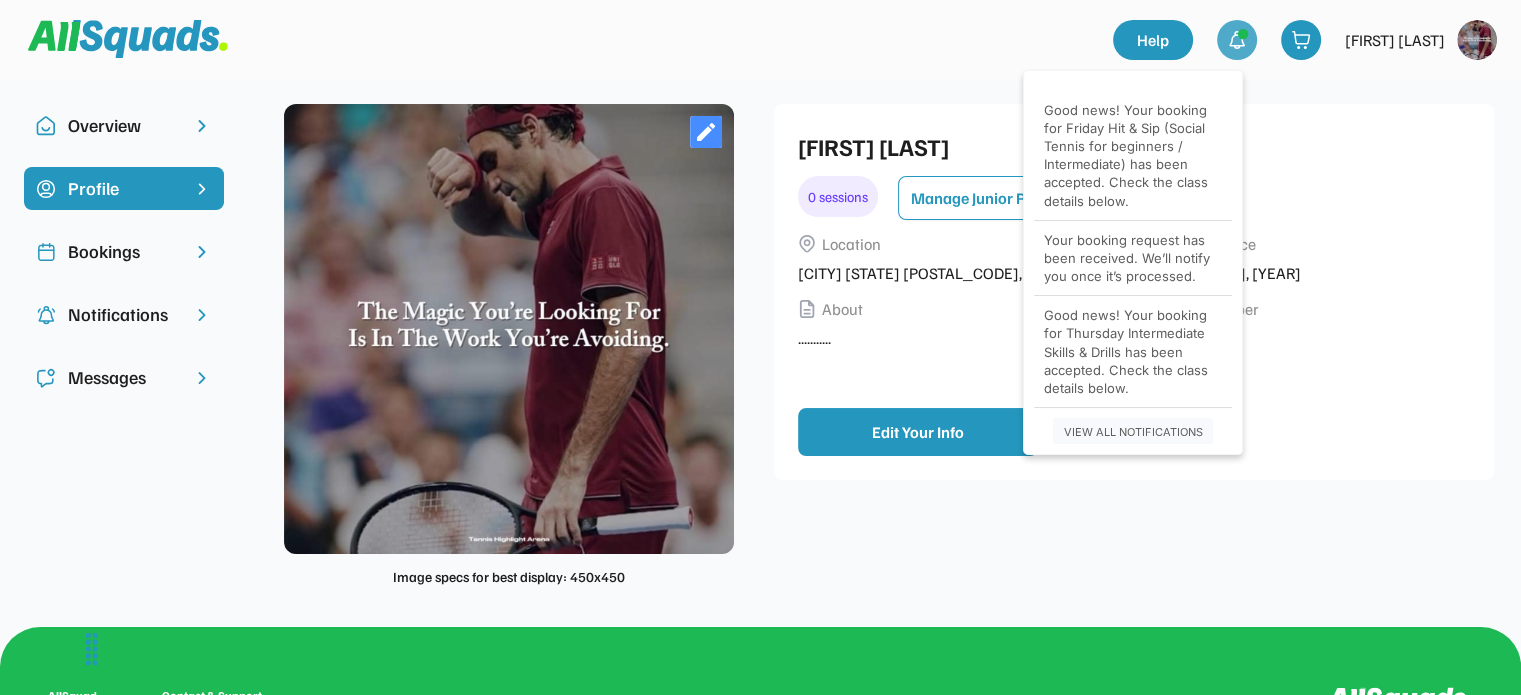 click on "[FIRST] [LAST] 0 sessions Manage Junior Players Facebook Twitter LinkedIn Share
Location [CITY], [STATE] [POSTAL_CODE], [COUNTRY] Member since [MONTH] [DAY], [YEAR] About ........... Phone number [PHONE] Verified" at bounding box center [1129, 254] 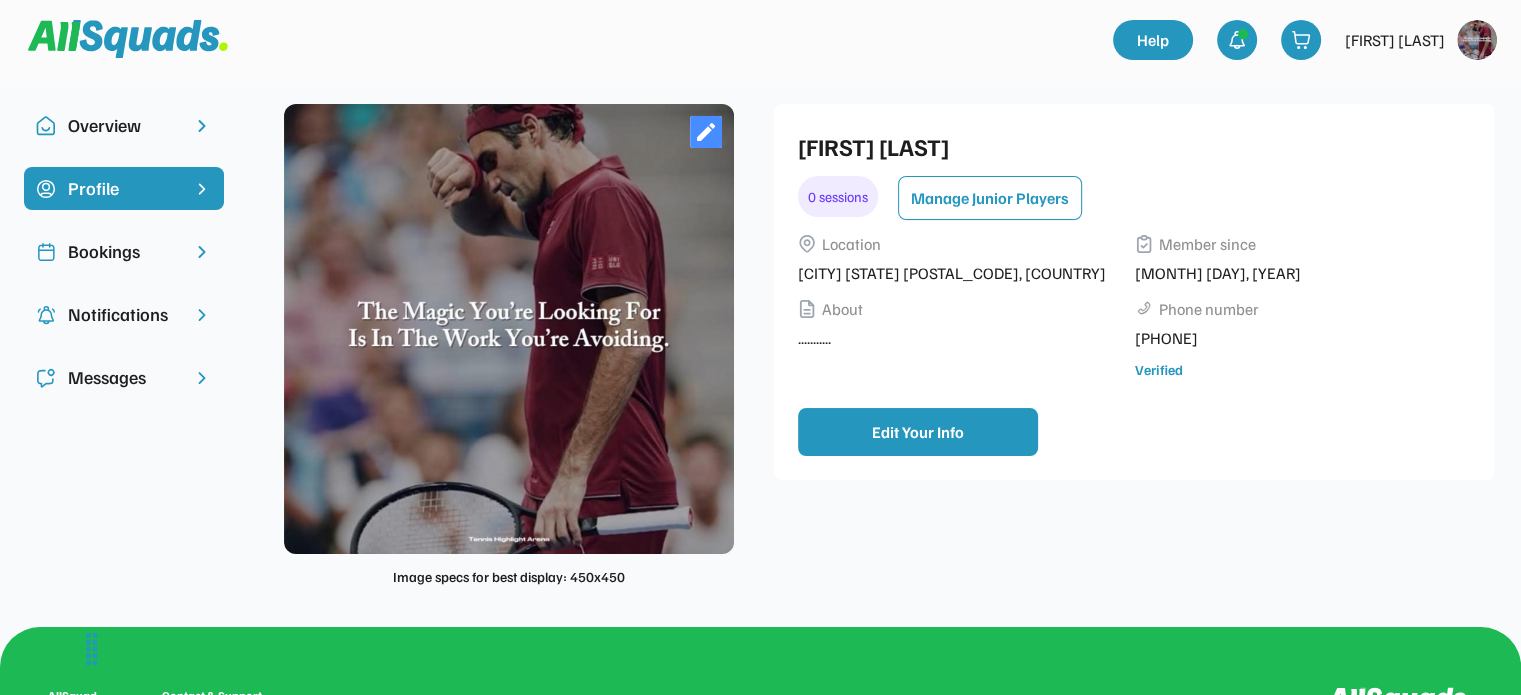 click at bounding box center [202, 252] 